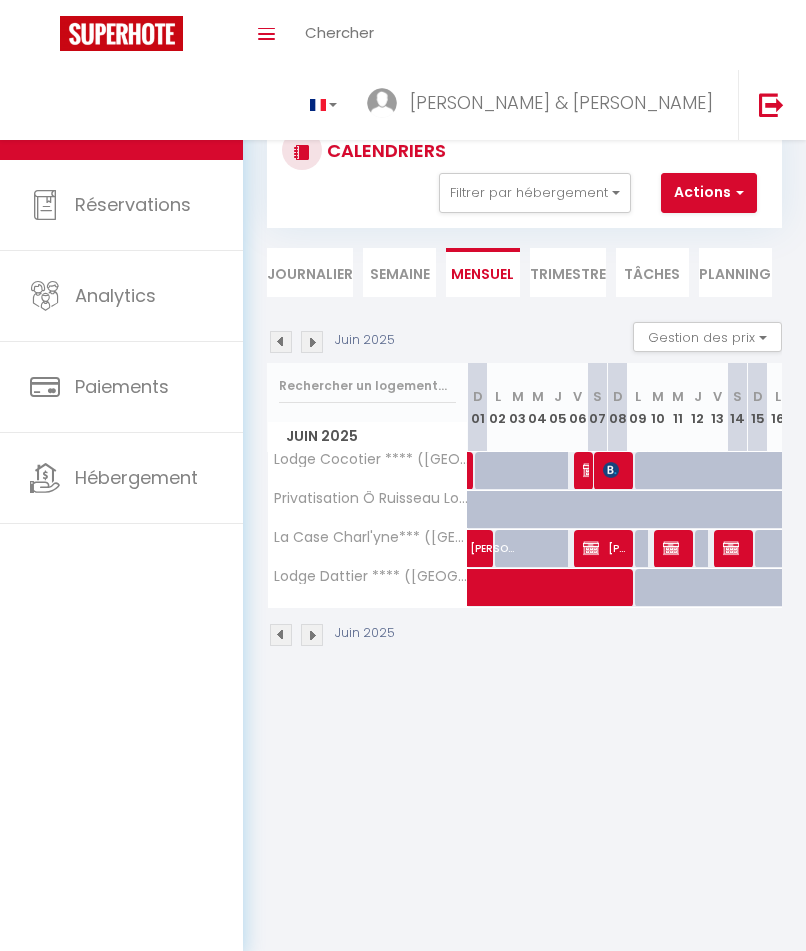 select on "0" 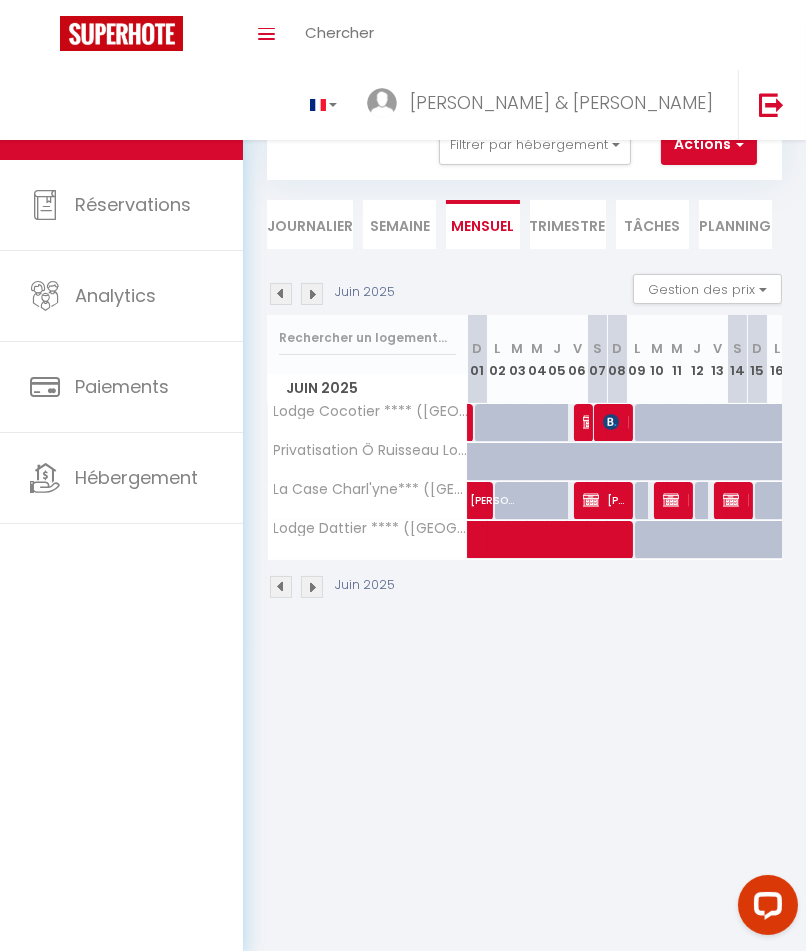 scroll, scrollTop: 0, scrollLeft: 0, axis: both 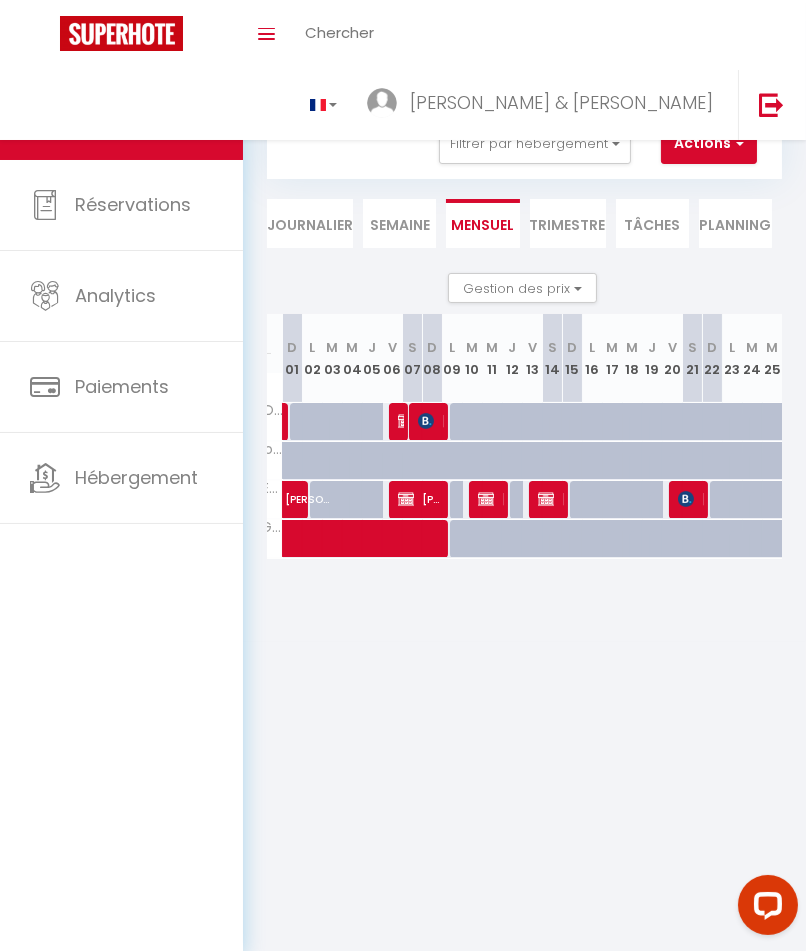 click at bounding box center (686, 499) 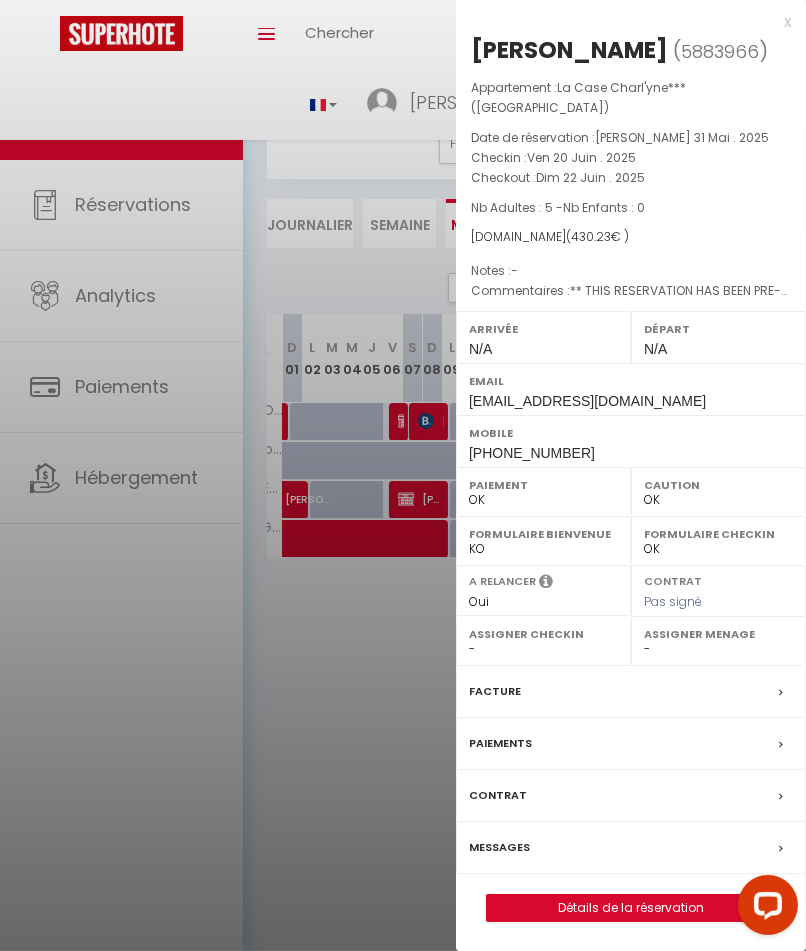 click at bounding box center [403, 475] 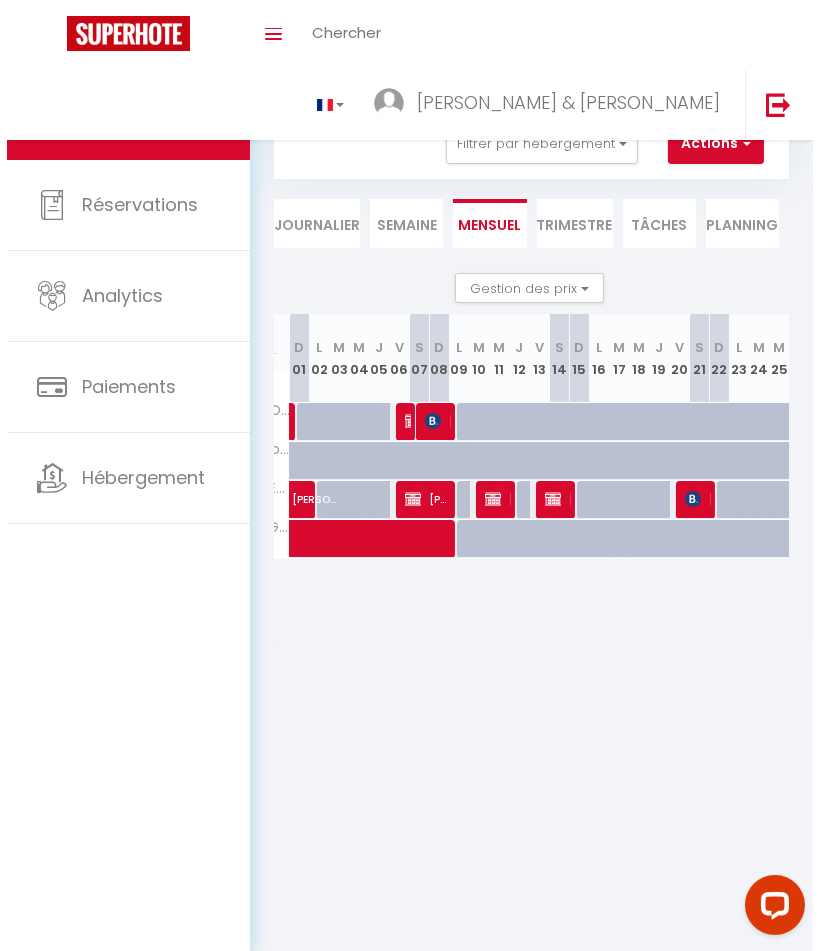scroll, scrollTop: 52, scrollLeft: 0, axis: vertical 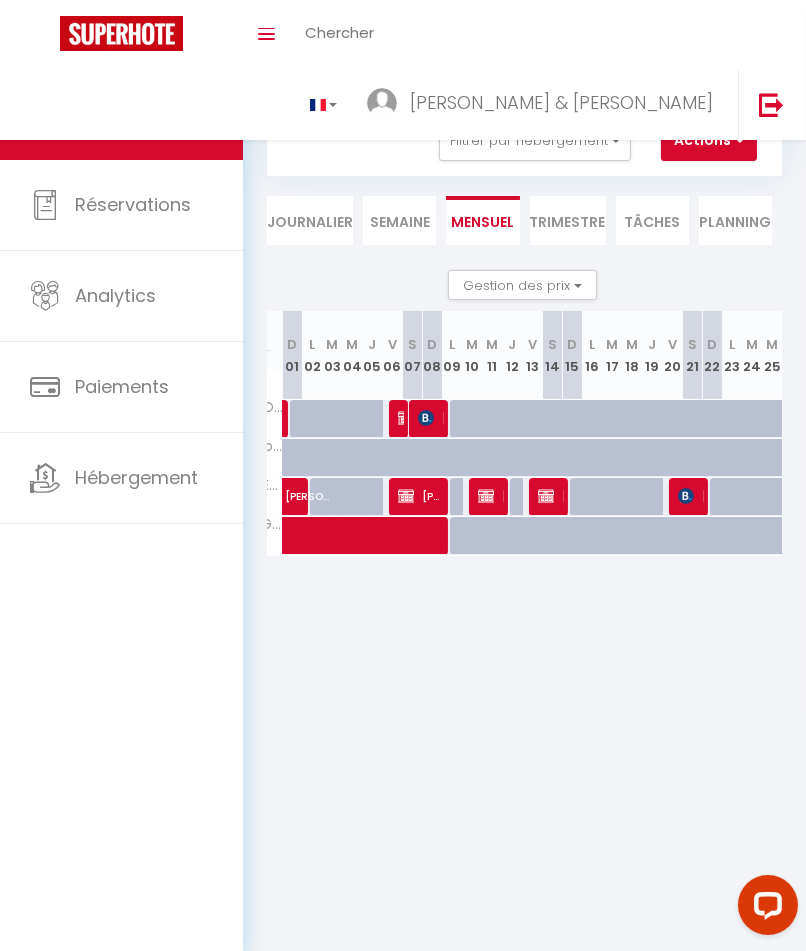 click on "Juin 2025
Gestion des prix
Nb Nuits minimum   Règles   Disponibilité" at bounding box center [339, 290] 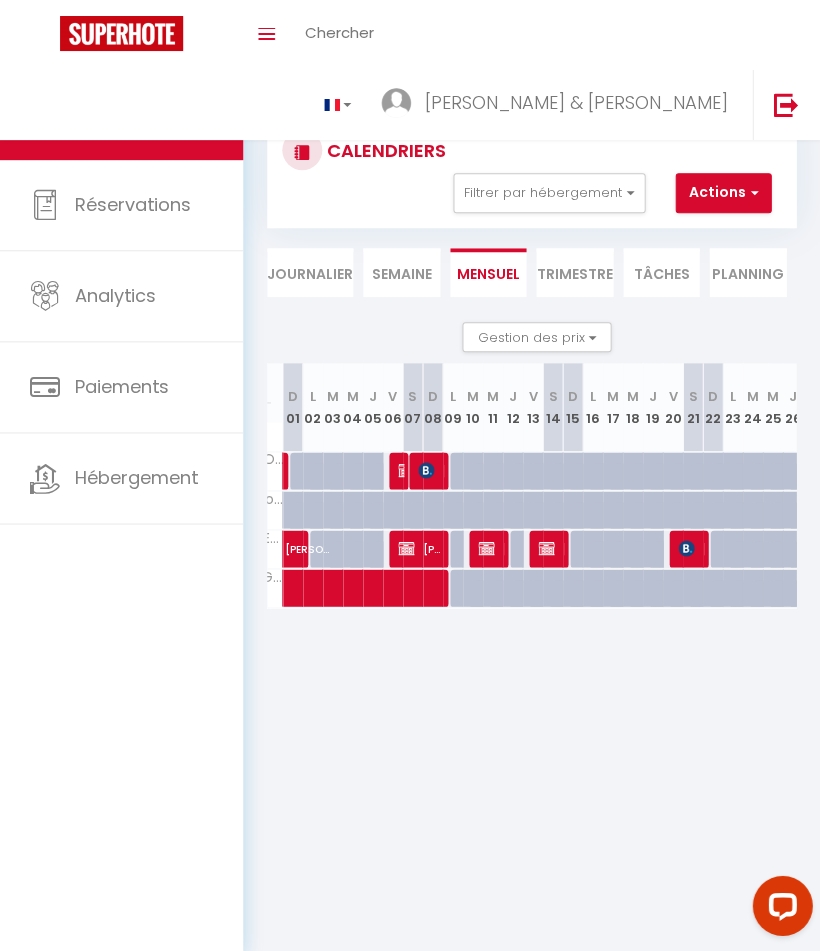 scroll, scrollTop: 0, scrollLeft: 0, axis: both 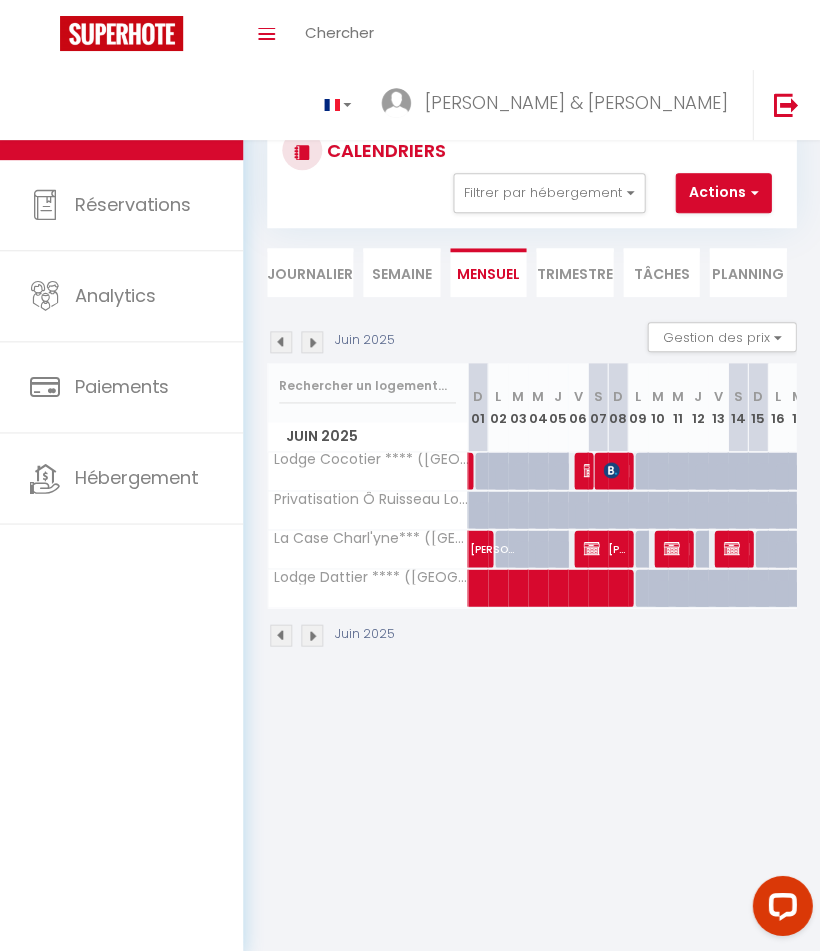 click at bounding box center (281, 342) 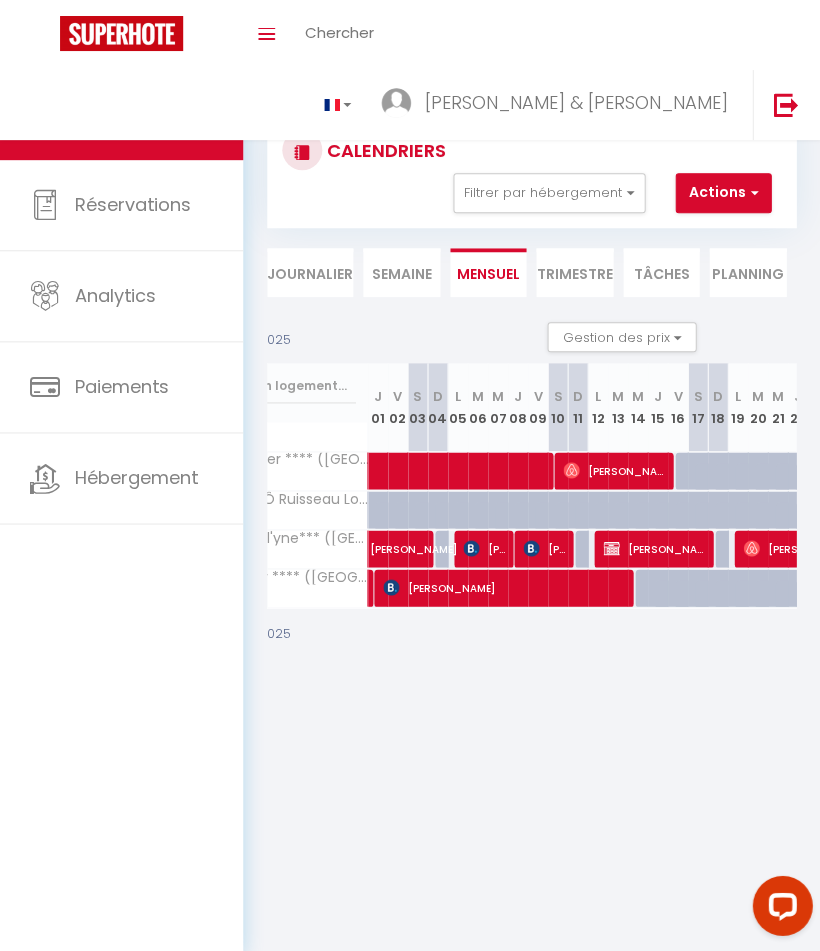 scroll, scrollTop: 0, scrollLeft: 100, axis: horizontal 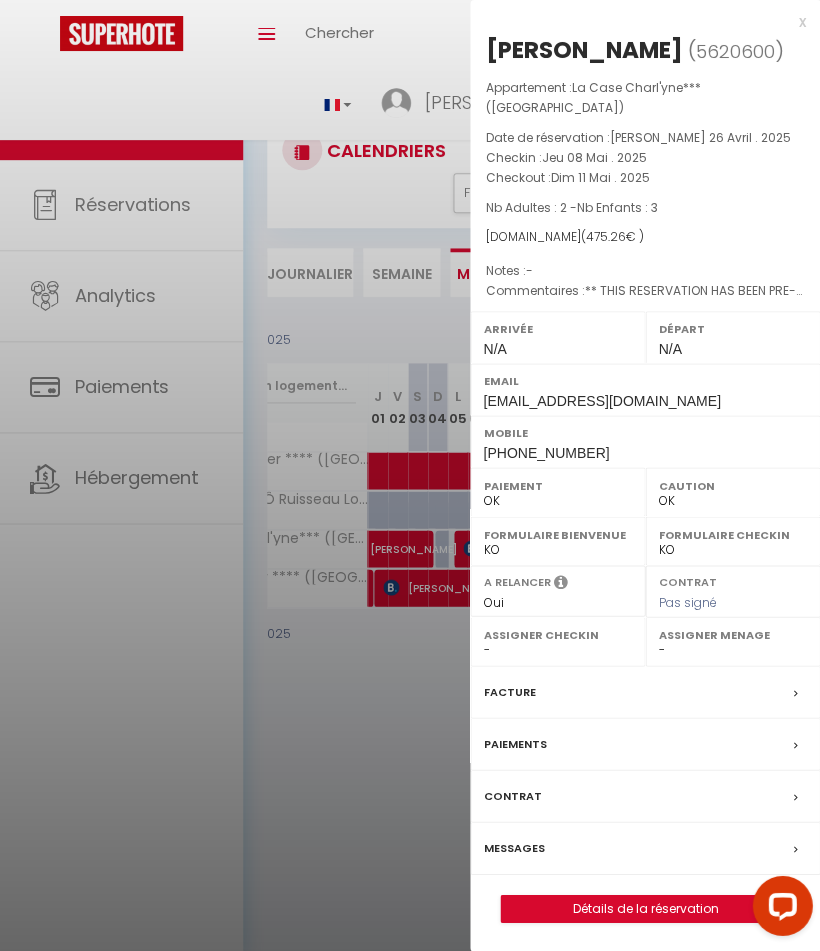 click at bounding box center [410, 475] 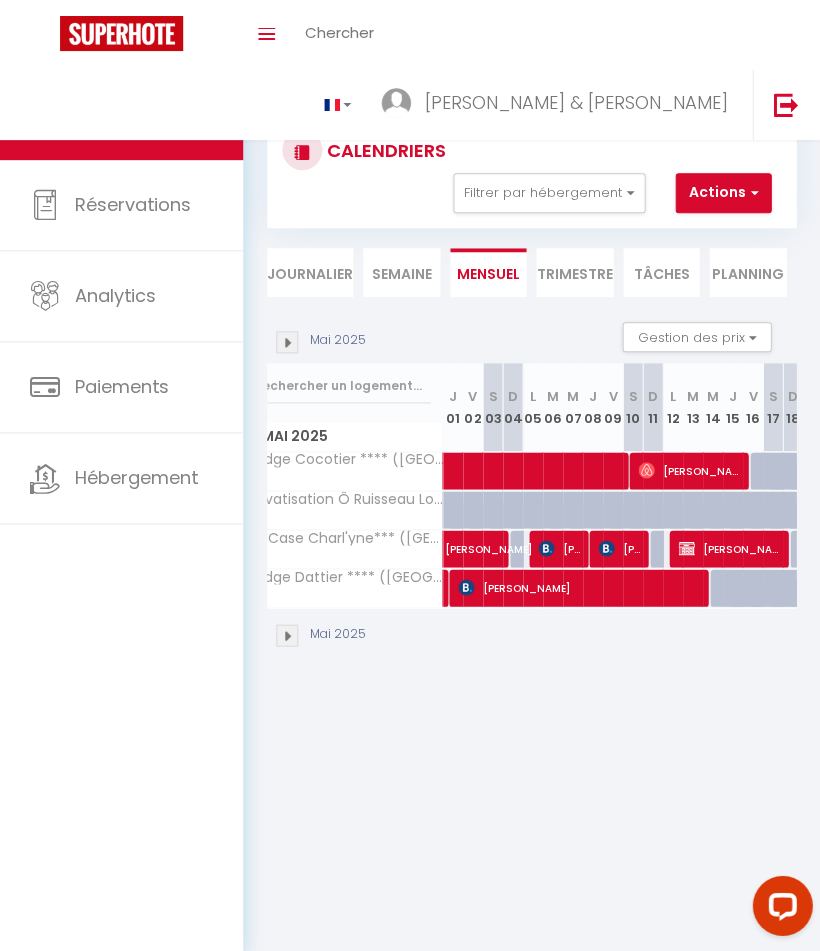 scroll, scrollTop: 0, scrollLeft: 23, axis: horizontal 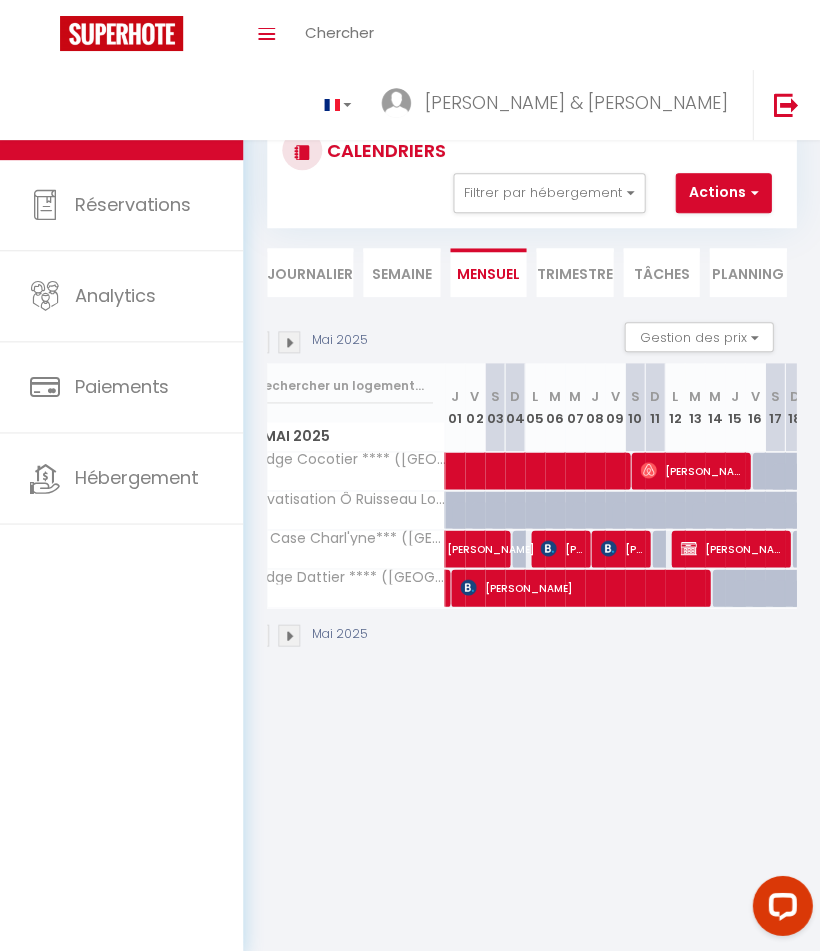 click at bounding box center (289, 342) 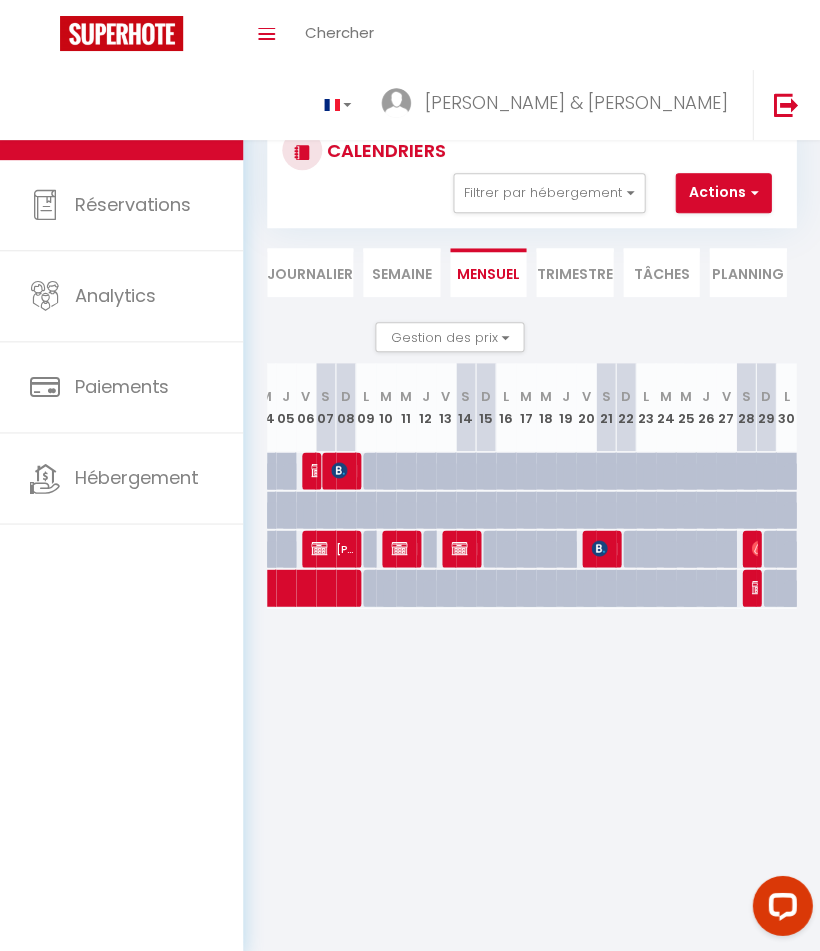 scroll, scrollTop: 0, scrollLeft: 273, axis: horizontal 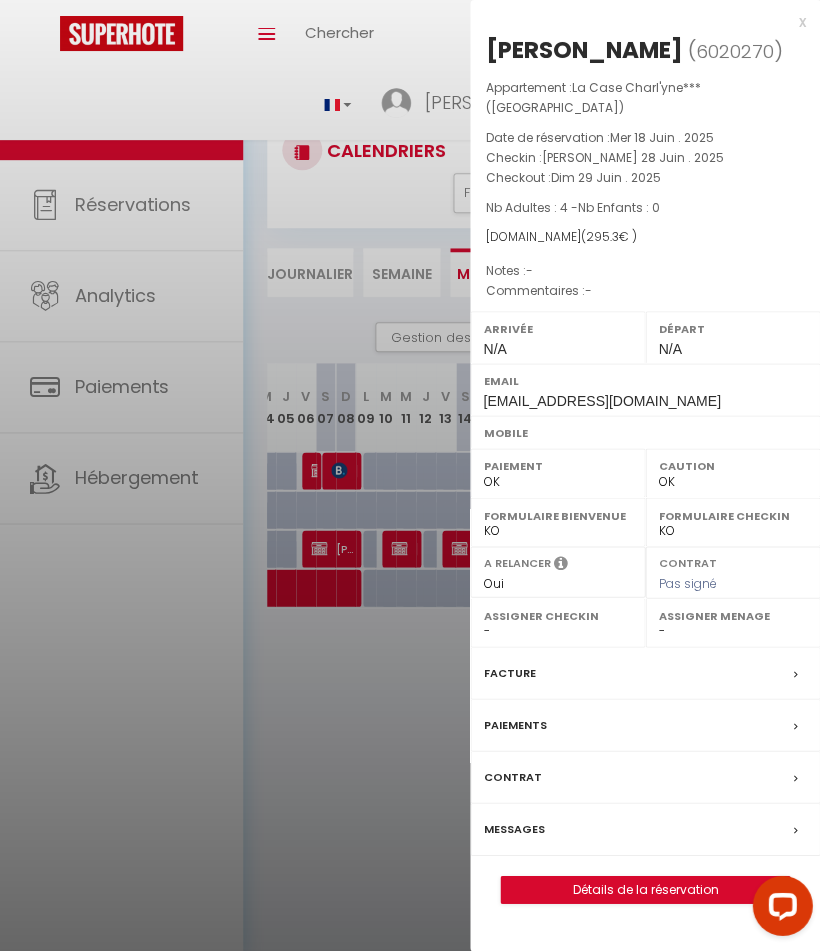 click at bounding box center (410, 475) 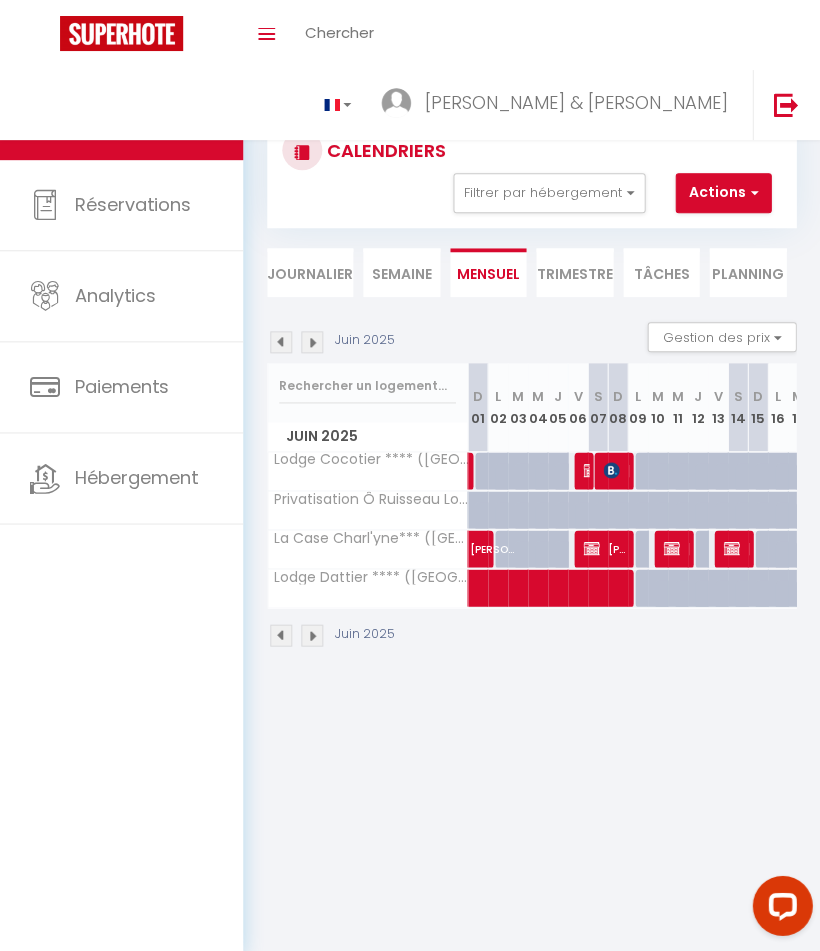 scroll, scrollTop: 0, scrollLeft: 0, axis: both 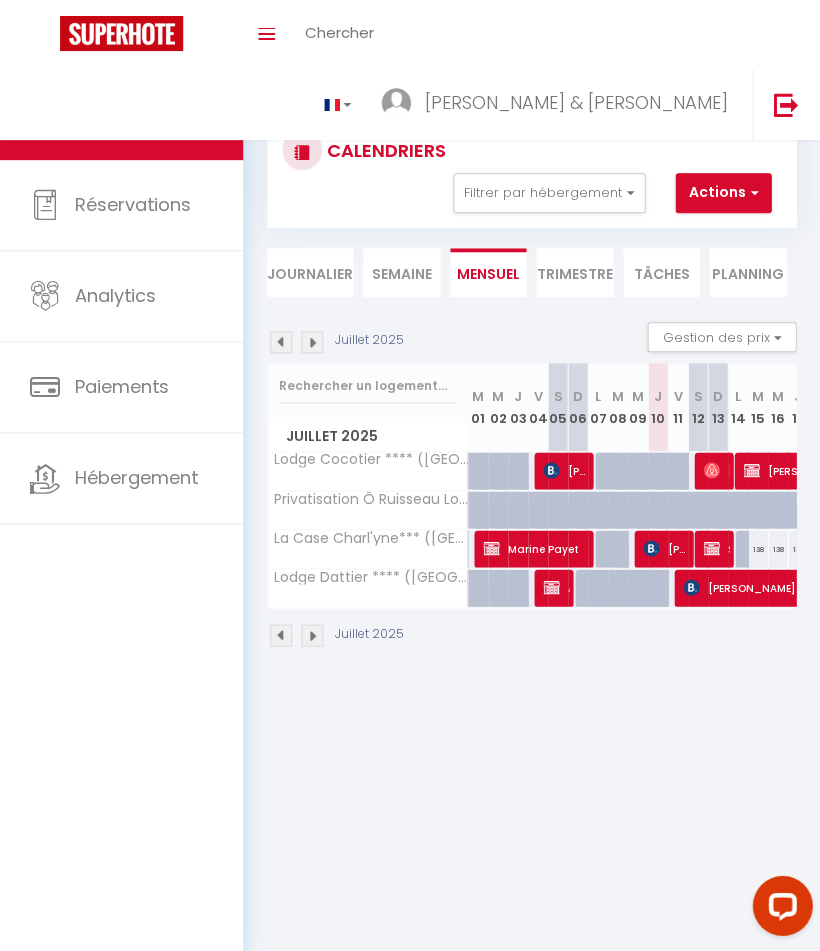 click at bounding box center [312, 342] 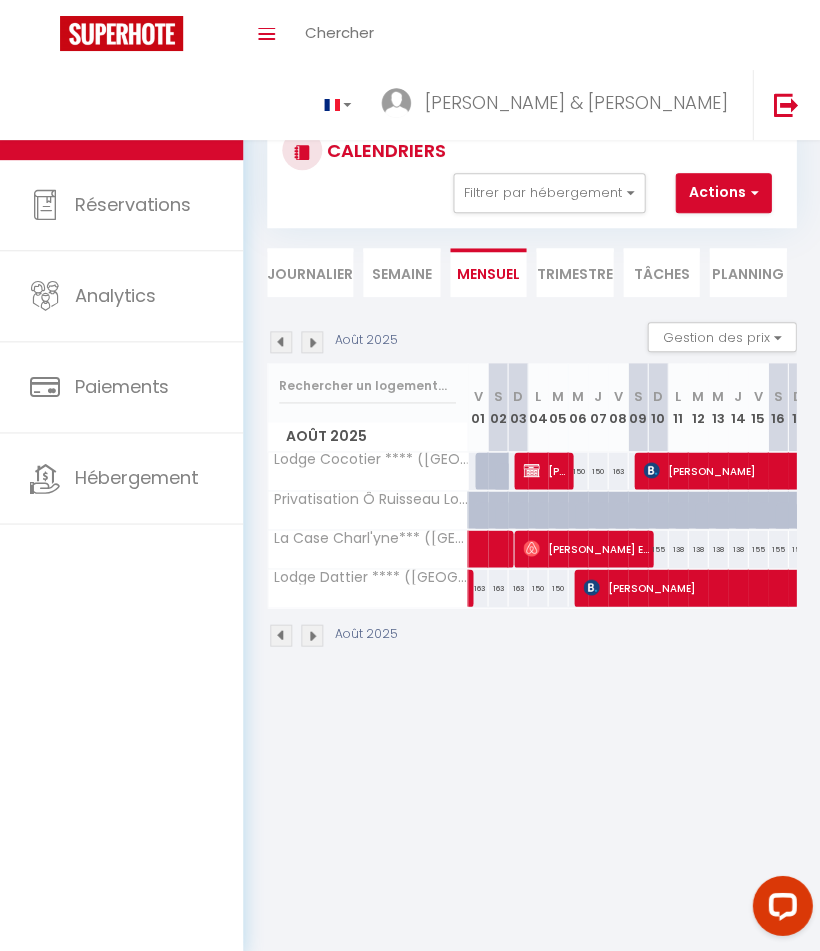 click at bounding box center [312, 342] 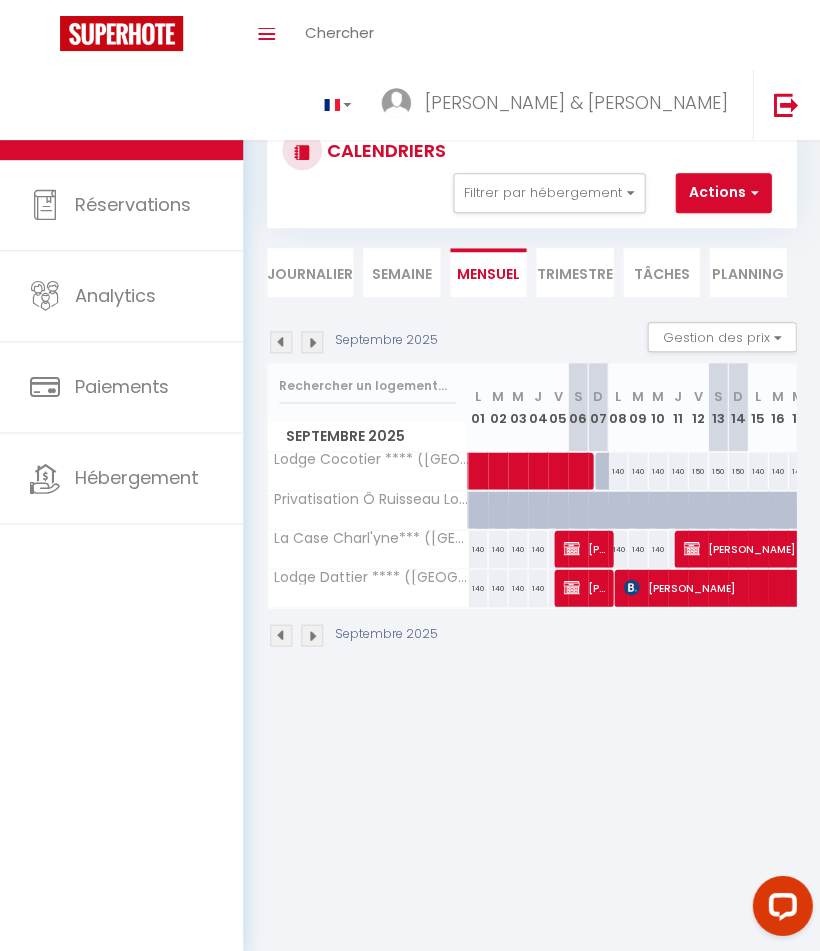scroll, scrollTop: 0, scrollLeft: 0, axis: both 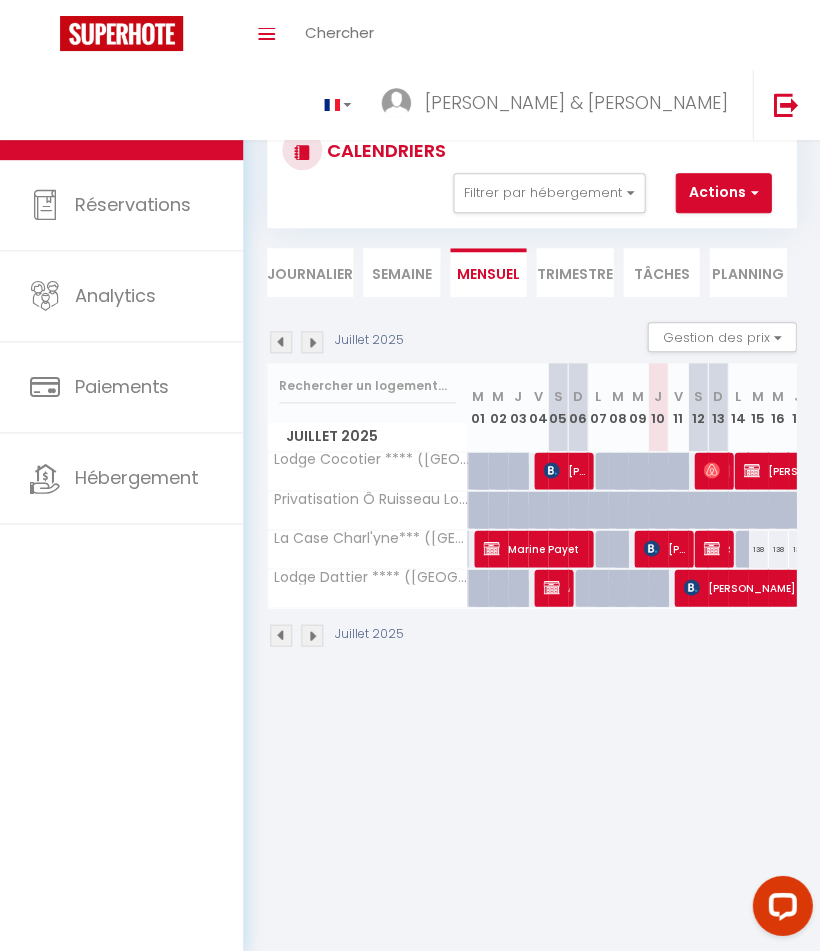 click at bounding box center [281, 342] 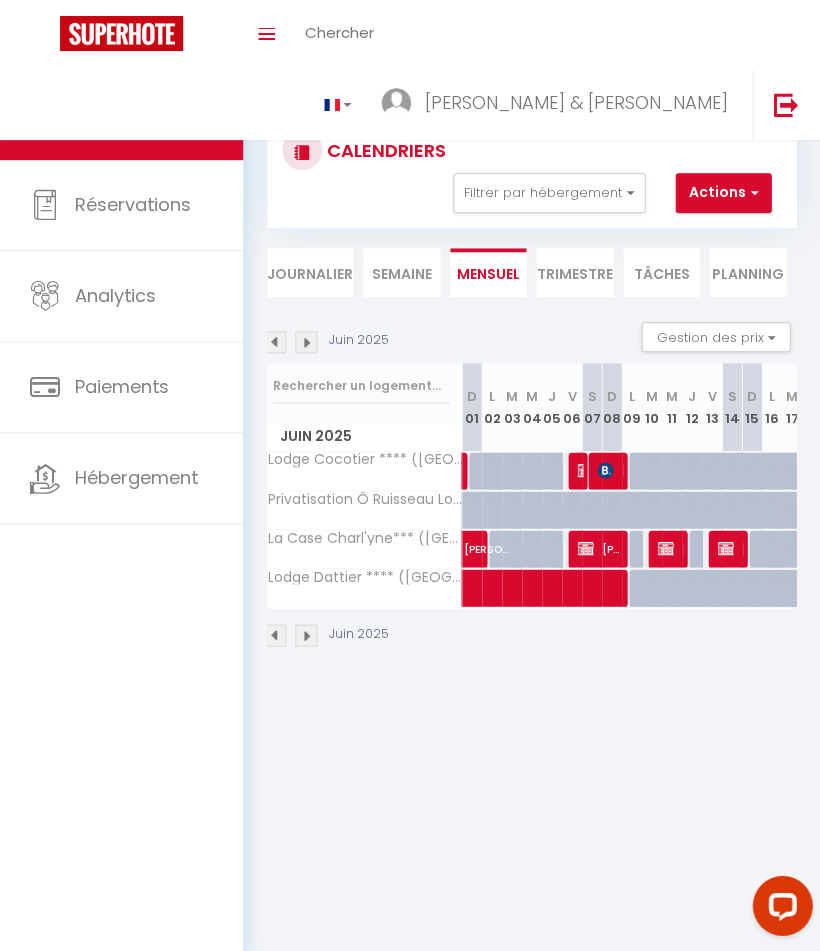 scroll, scrollTop: 0, scrollLeft: 0, axis: both 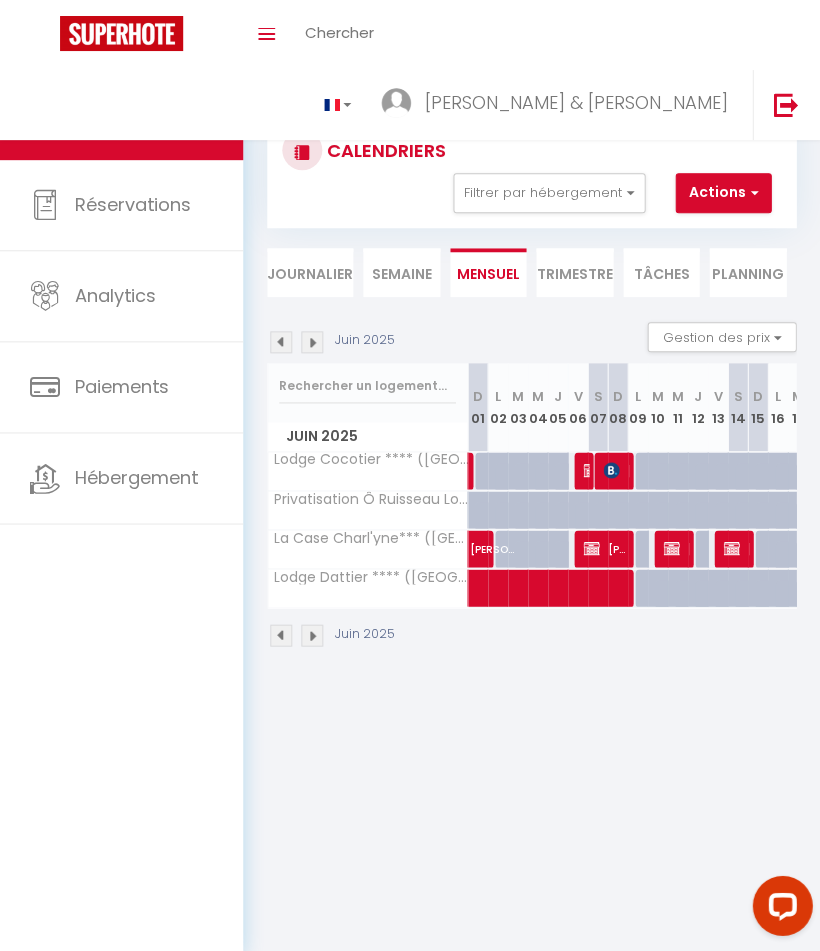 click at bounding box center [281, 342] 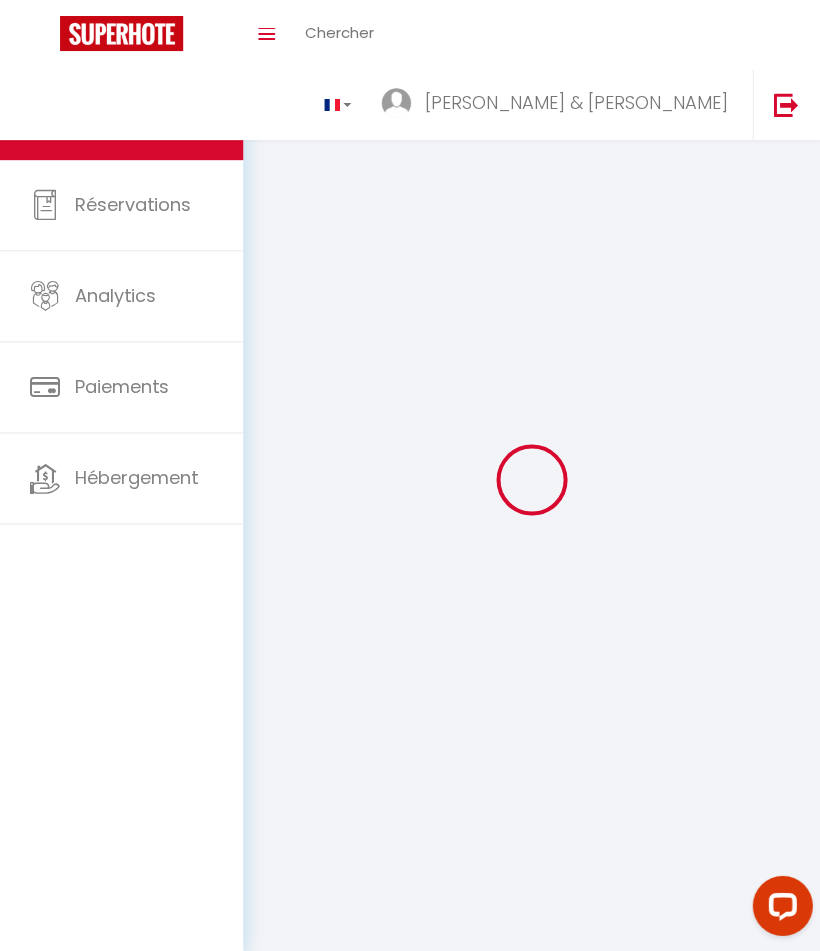 select on "0" 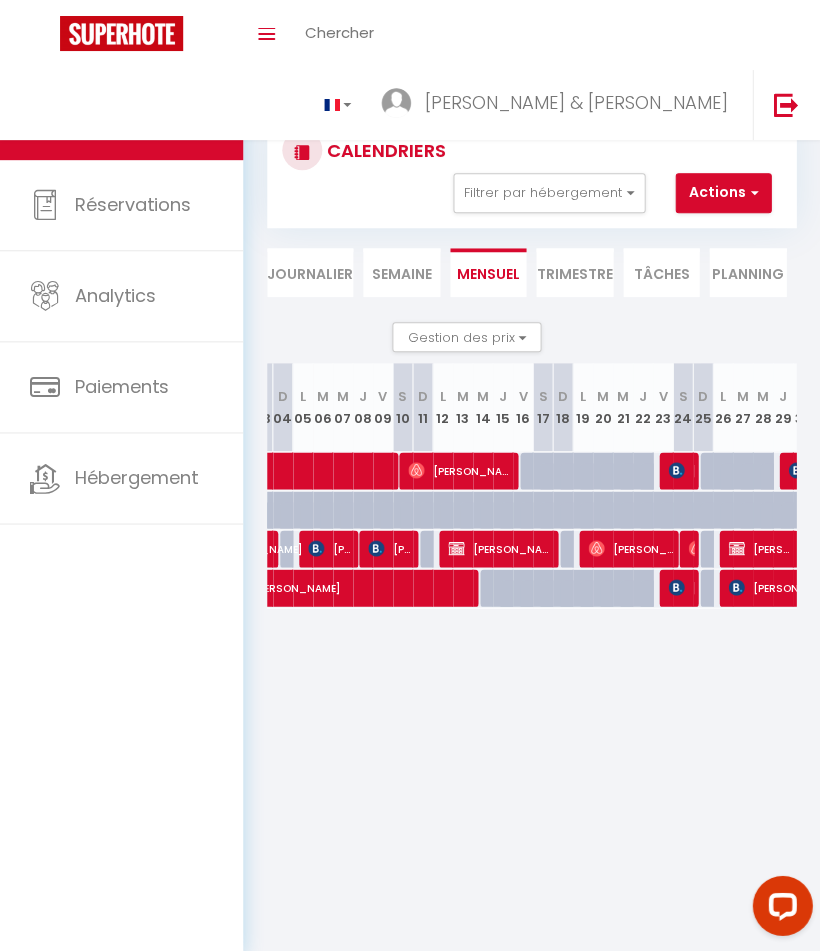 scroll, scrollTop: 0, scrollLeft: 265, axis: horizontal 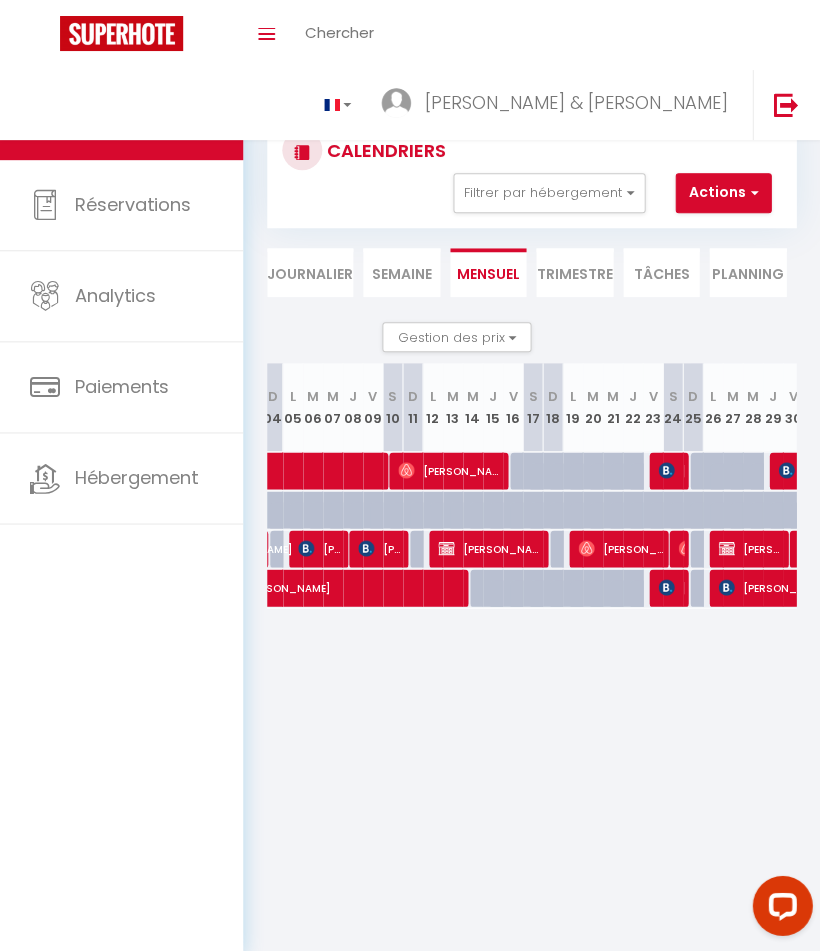 click on "[PERSON_NAME]" at bounding box center (621, 548) 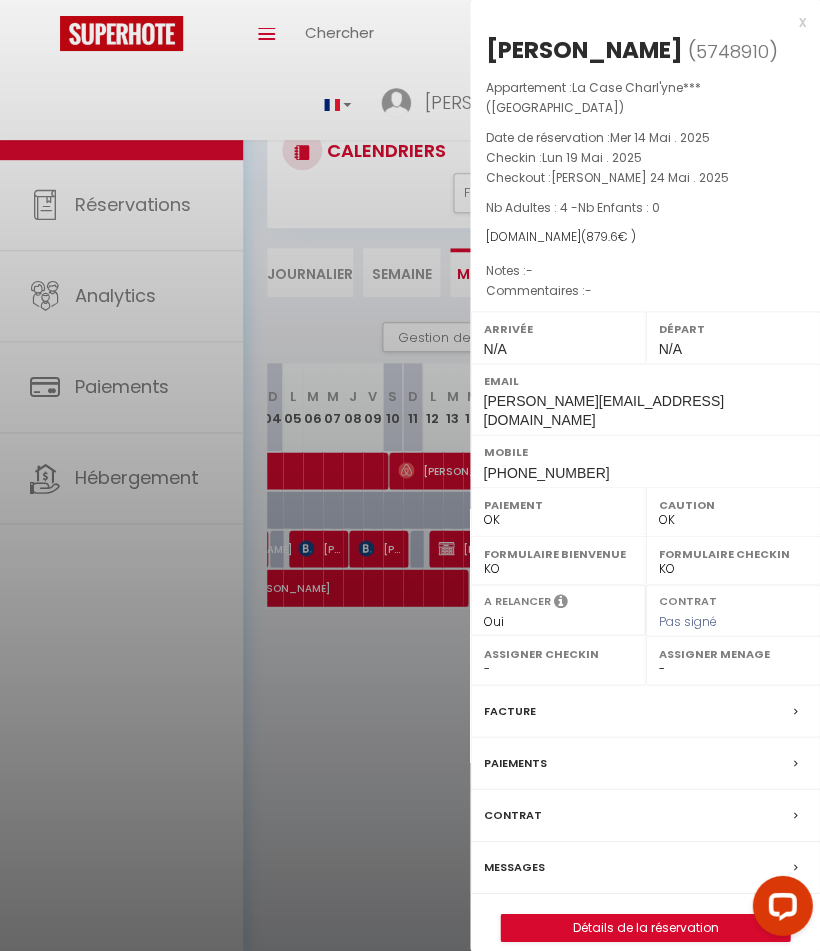 click at bounding box center [410, 475] 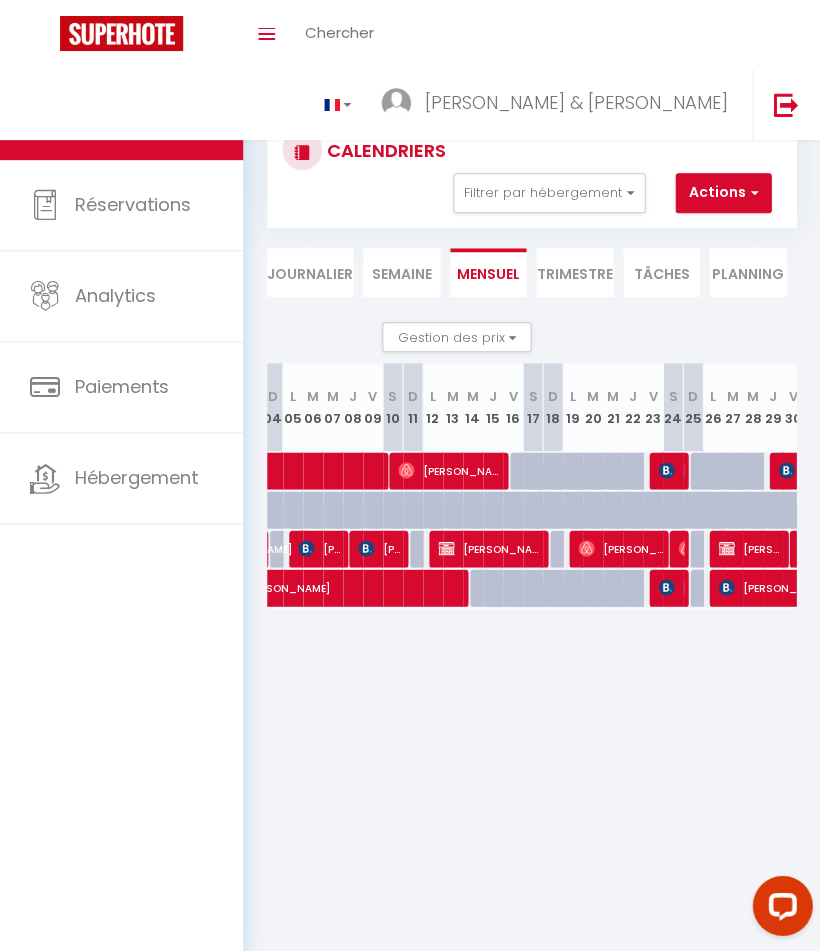 click at bounding box center [686, 548] 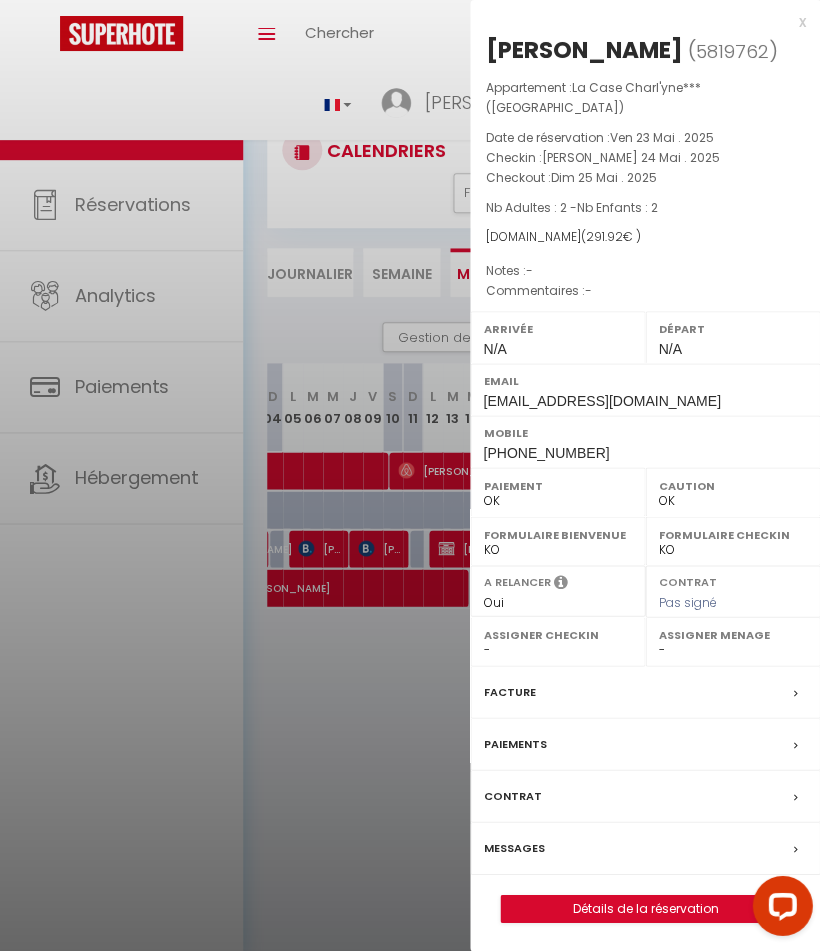 click at bounding box center (410, 475) 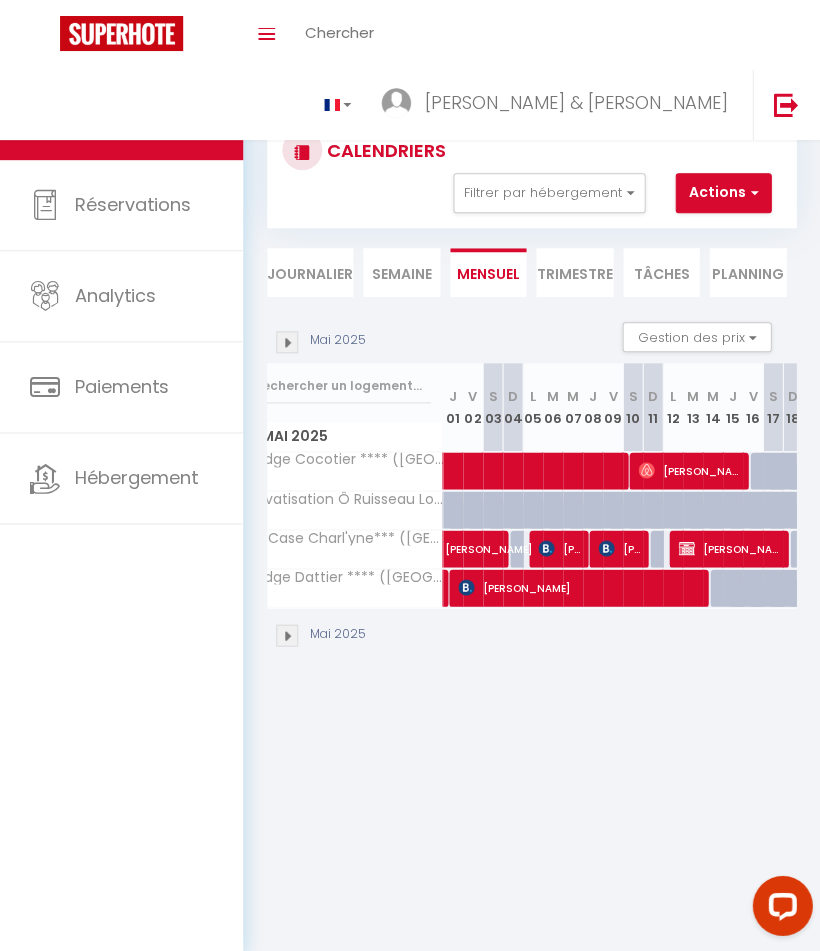 scroll, scrollTop: 0, scrollLeft: 32, axis: horizontal 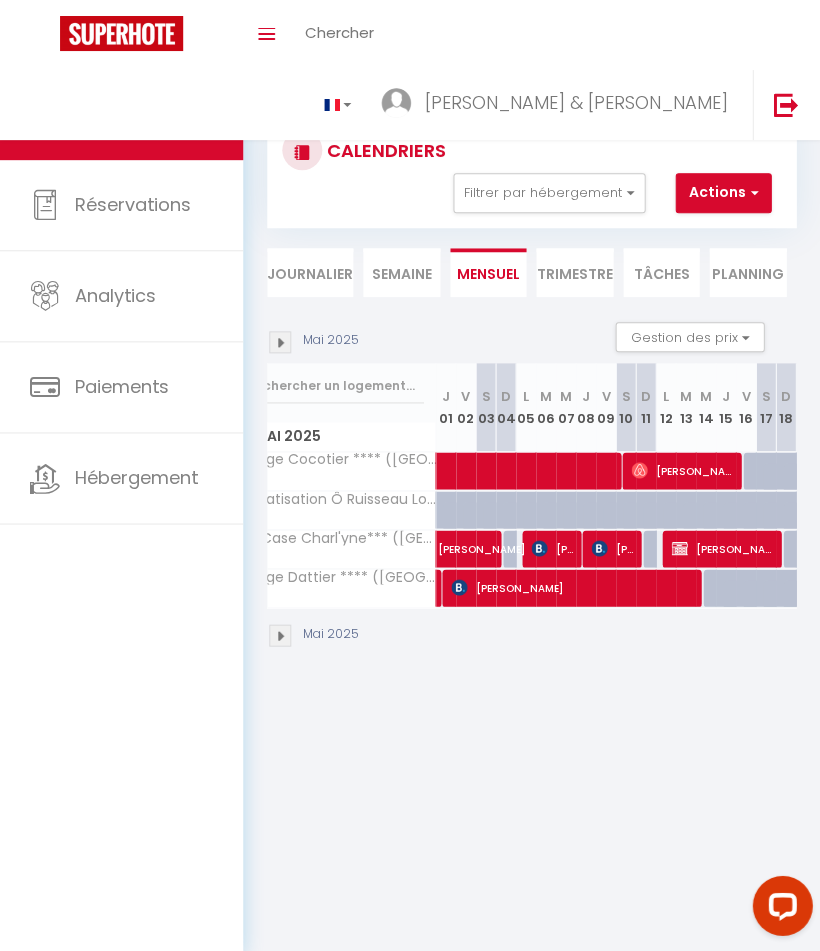click at bounding box center [280, 342] 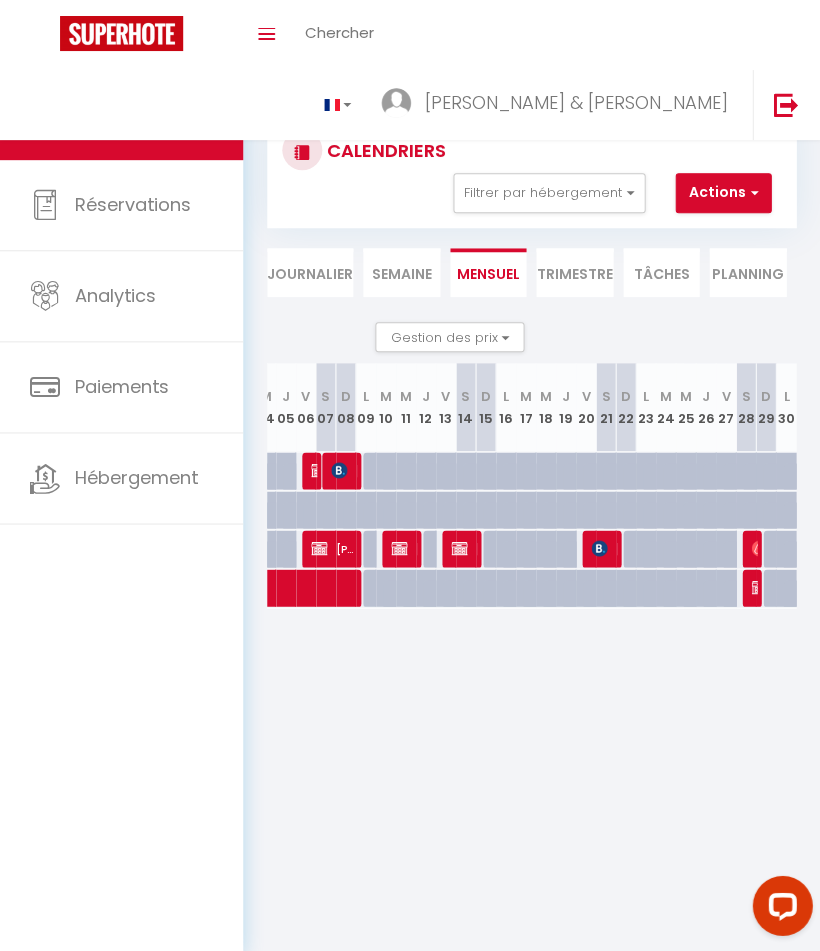 scroll, scrollTop: 0, scrollLeft: 273, axis: horizontal 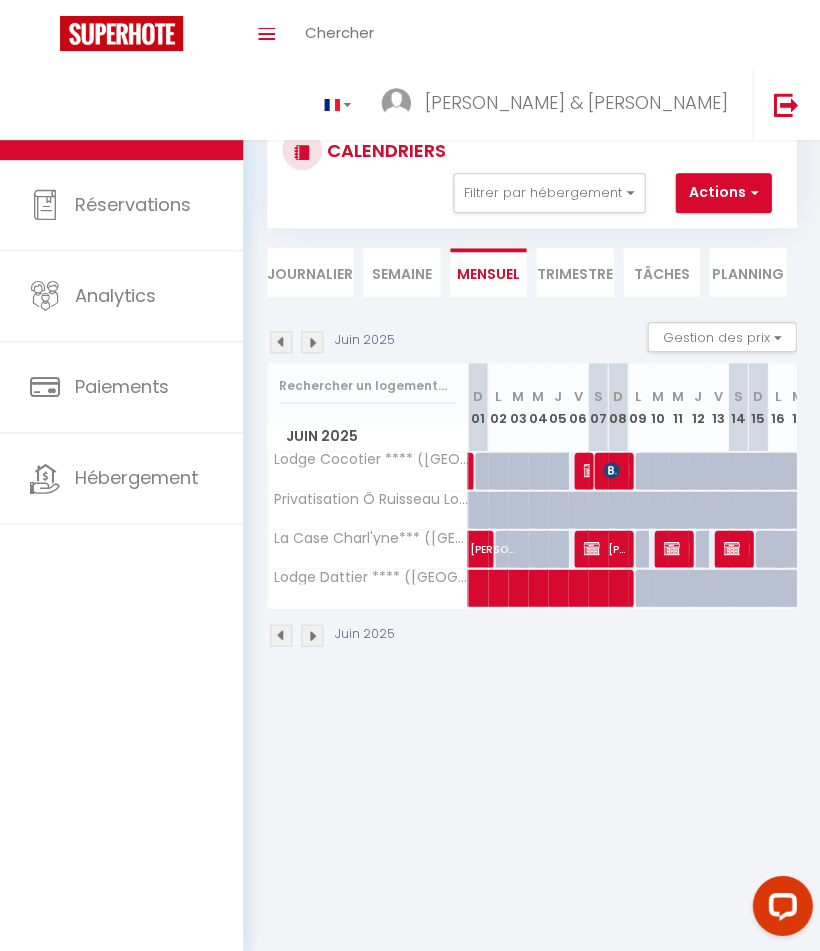 click at bounding box center [281, 342] 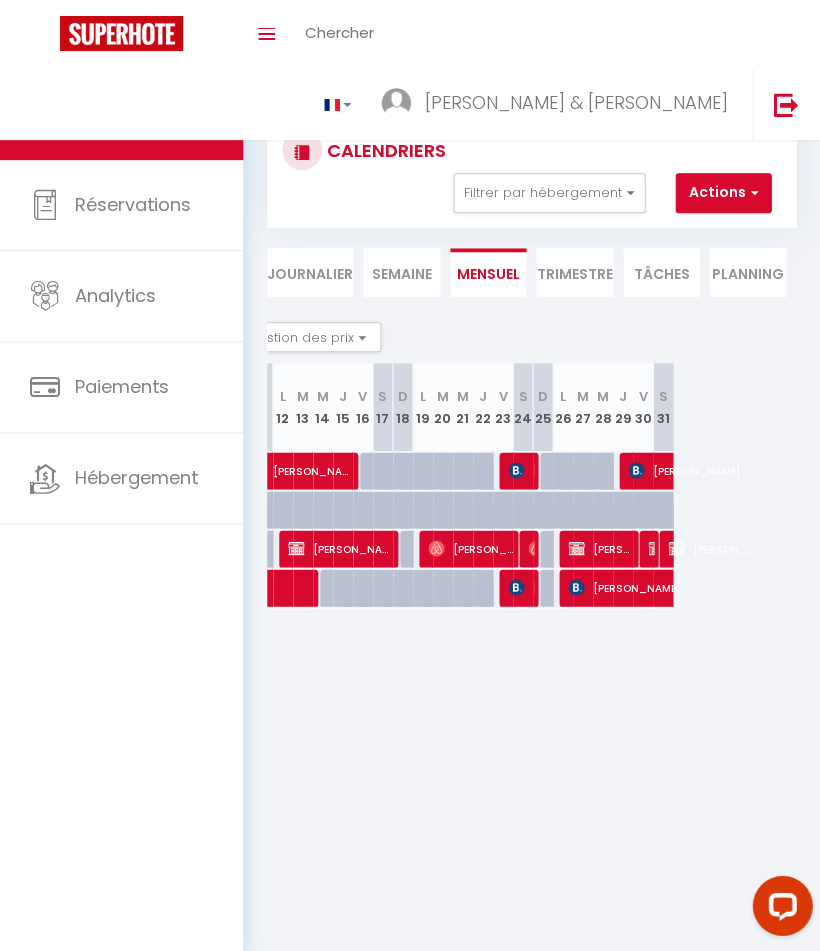 scroll, scrollTop: 0, scrollLeft: 417, axis: horizontal 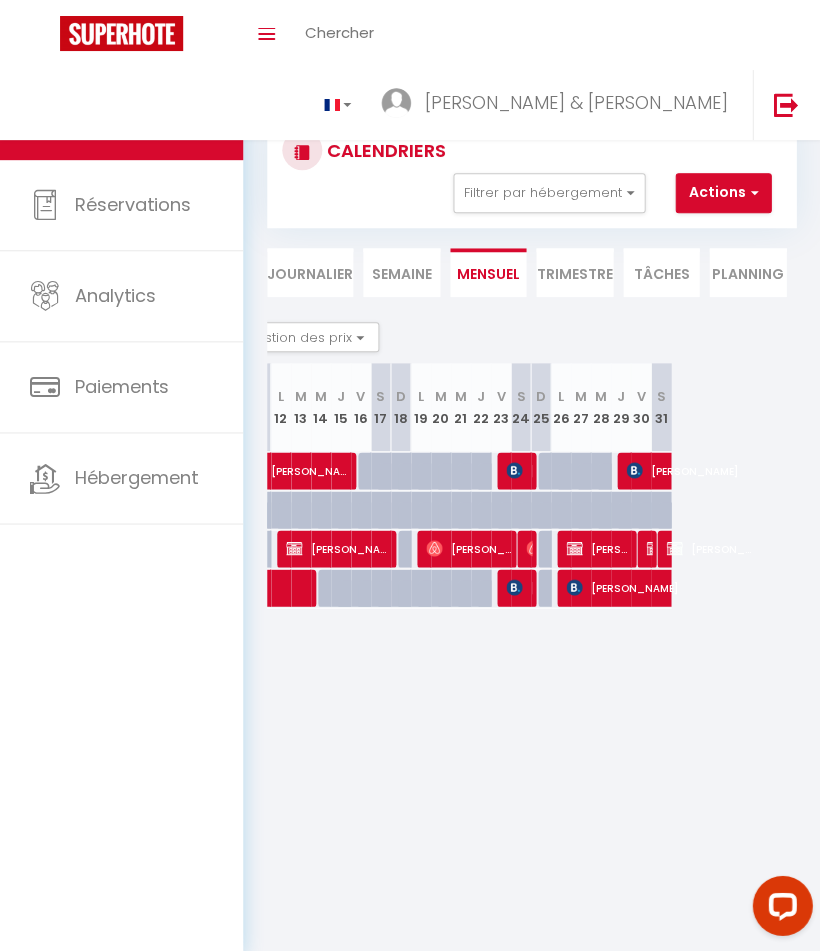 click on "[PERSON_NAME]" at bounding box center [469, 548] 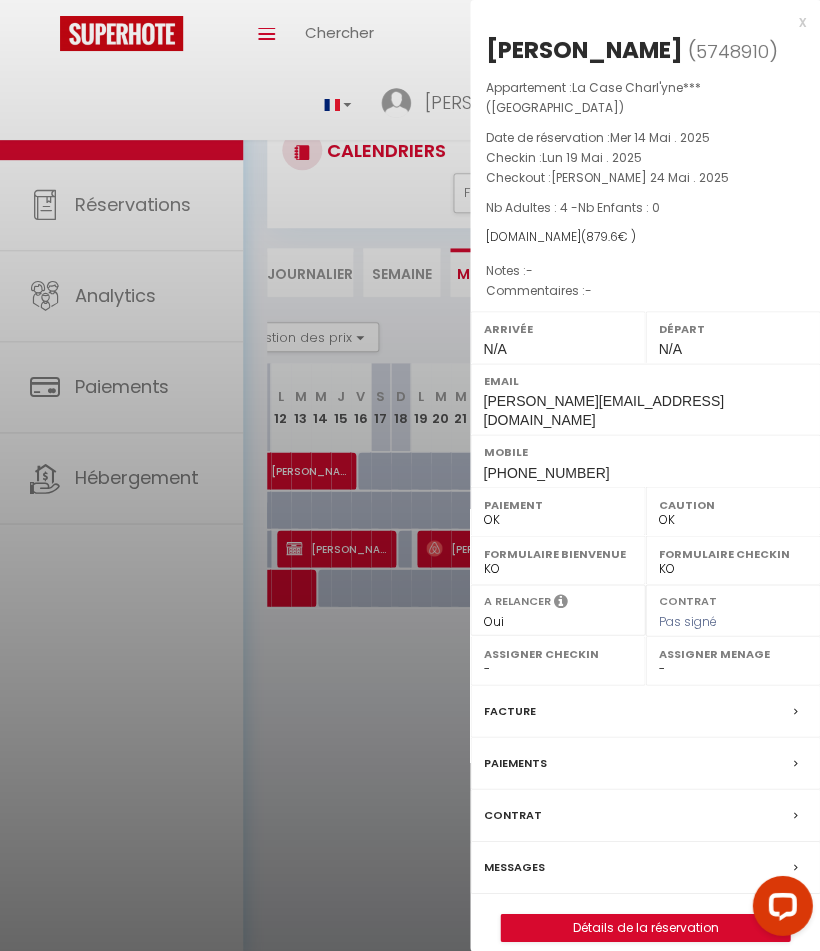 click at bounding box center [410, 475] 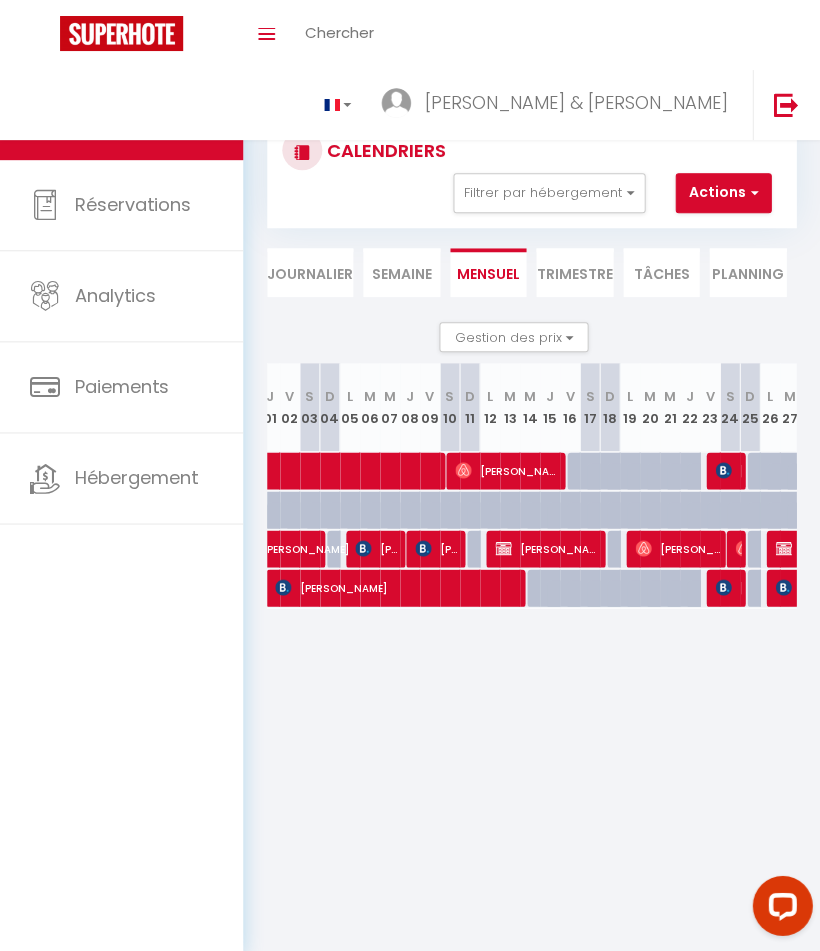 scroll, scrollTop: 0, scrollLeft: 193, axis: horizontal 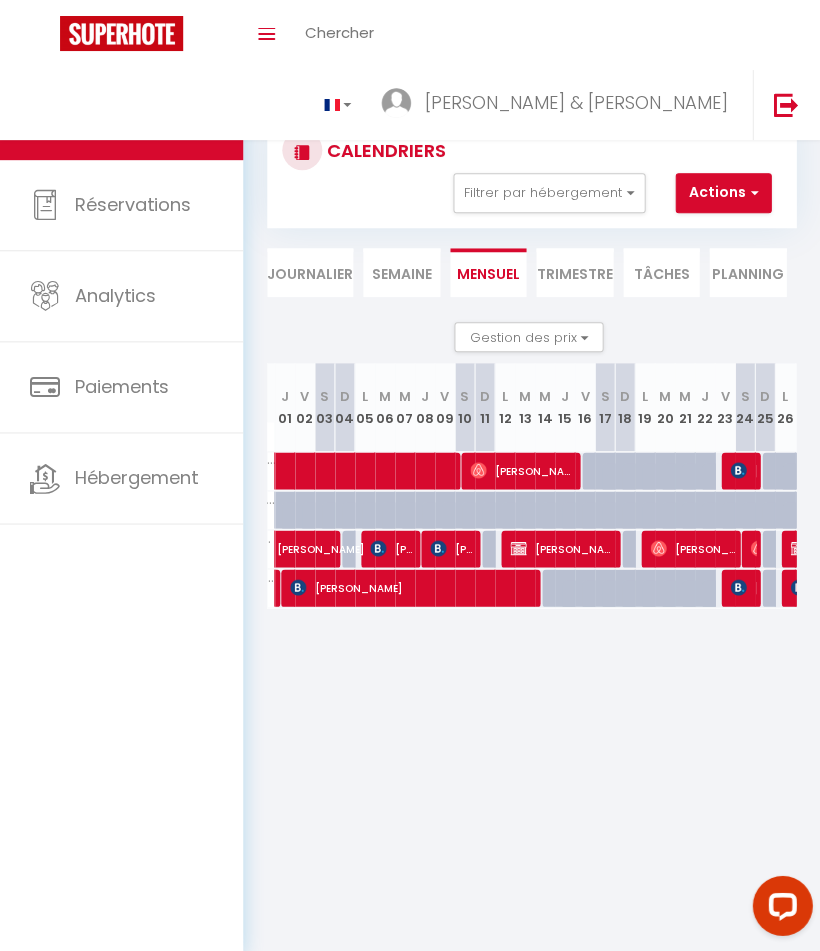 click on "[PERSON_NAME]" at bounding box center [563, 548] 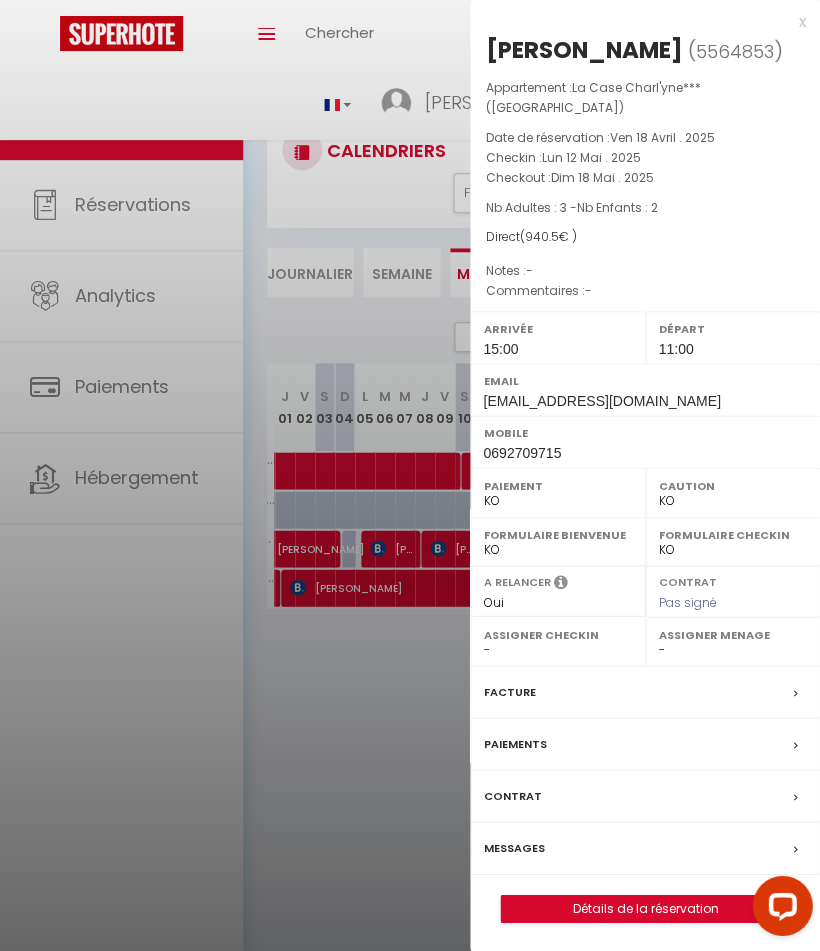 click at bounding box center (410, 475) 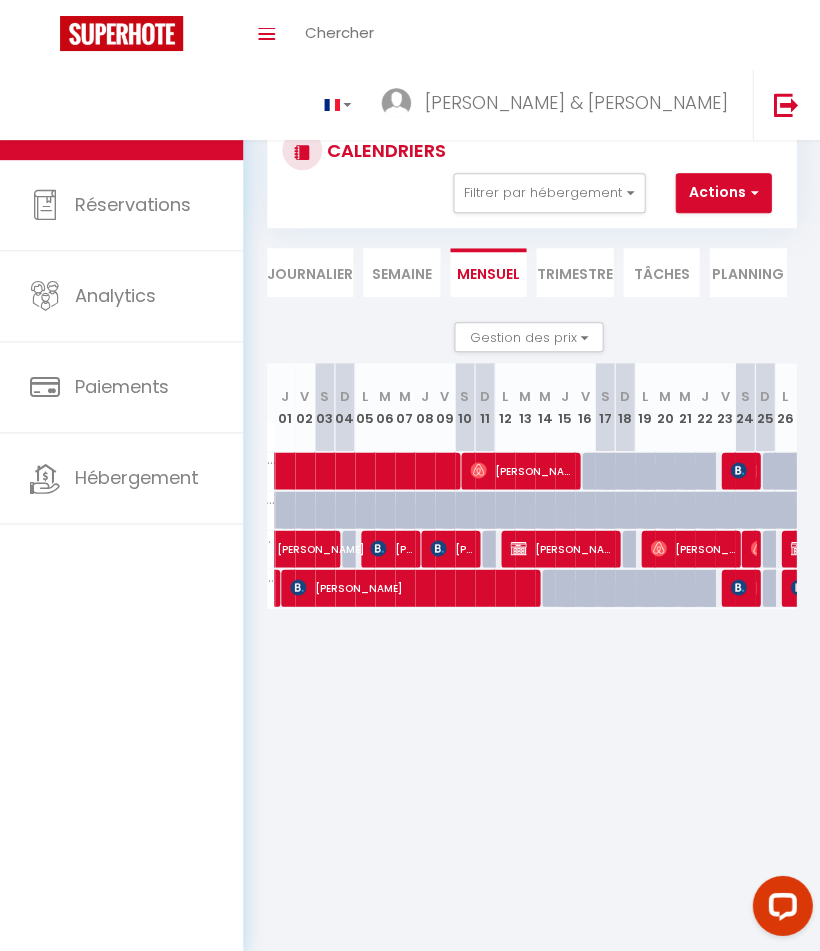 click at bounding box center (658, 548) 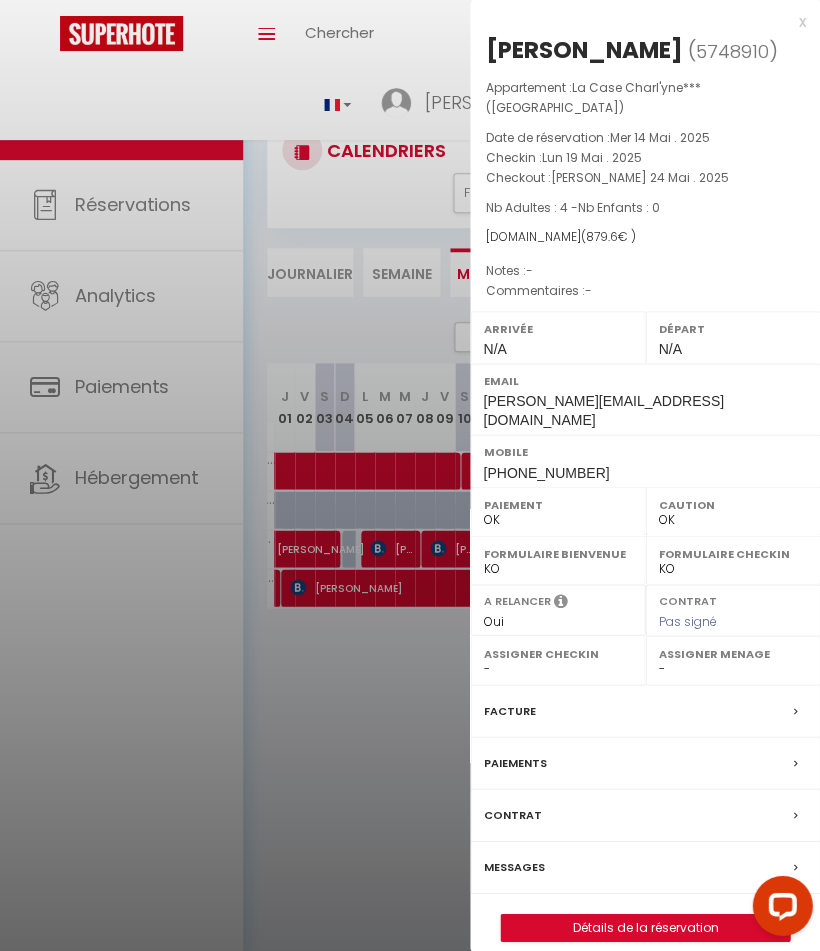 click at bounding box center (410, 475) 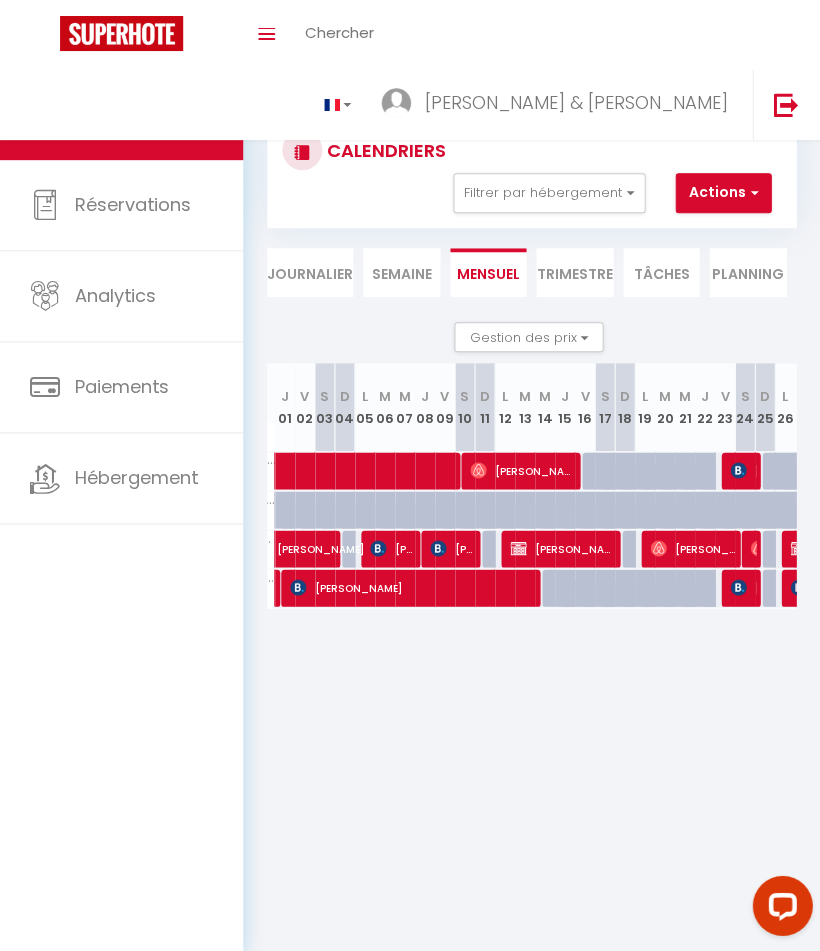 click at bounding box center [751, 549] 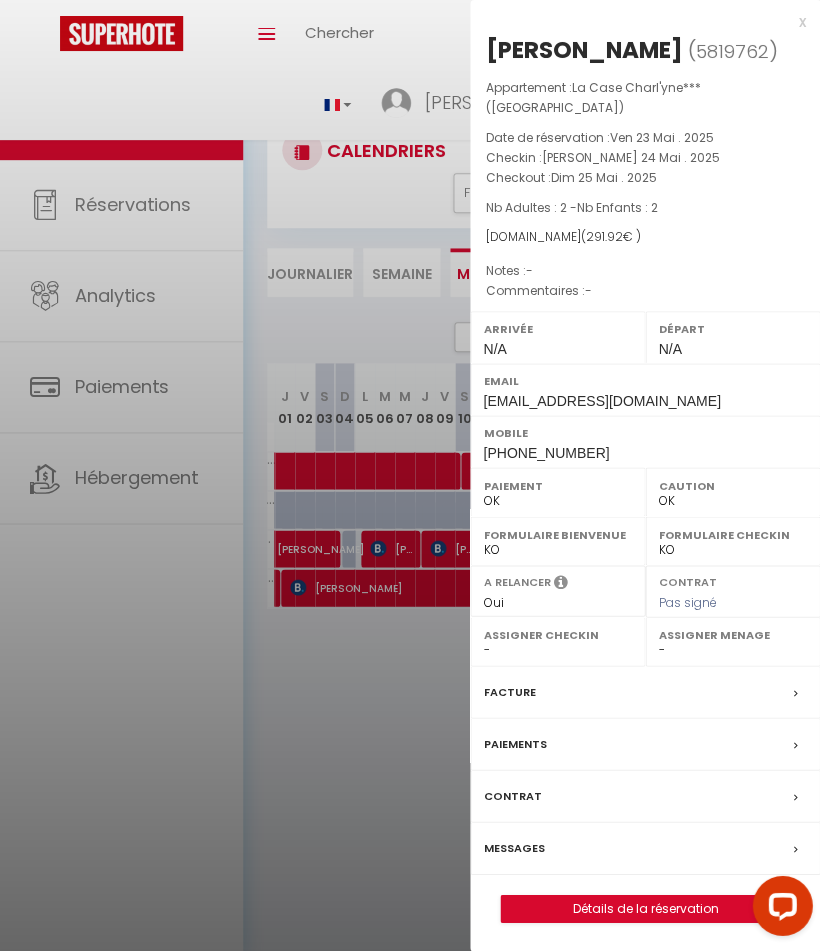 click at bounding box center (410, 475) 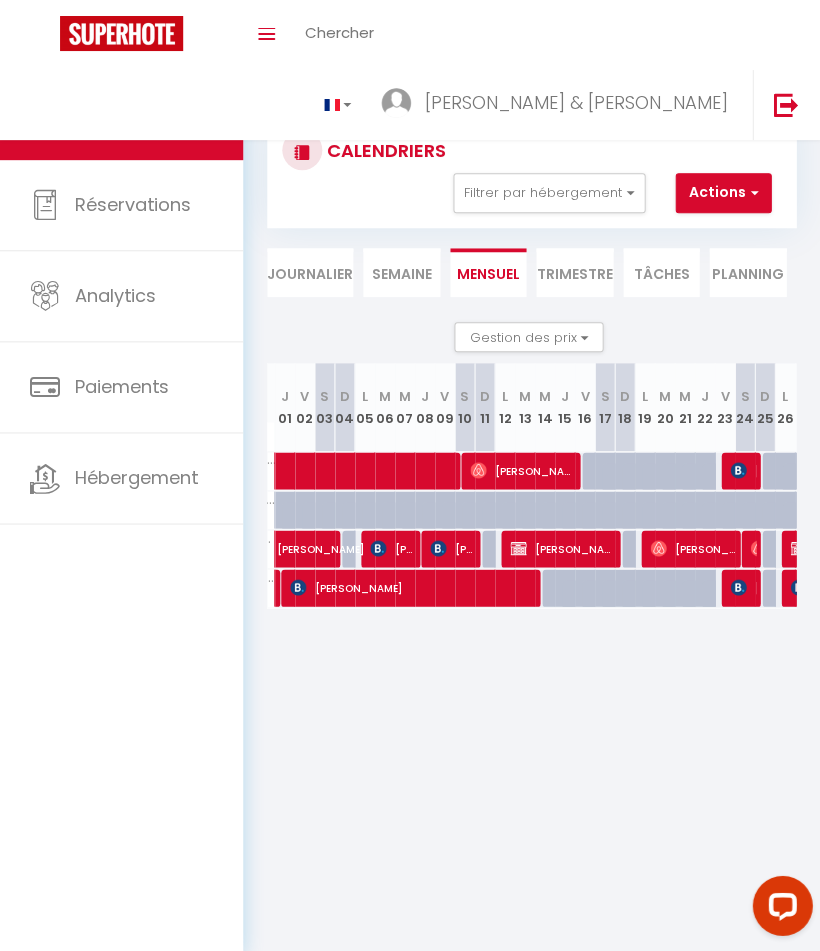 click at bounding box center (518, 548) 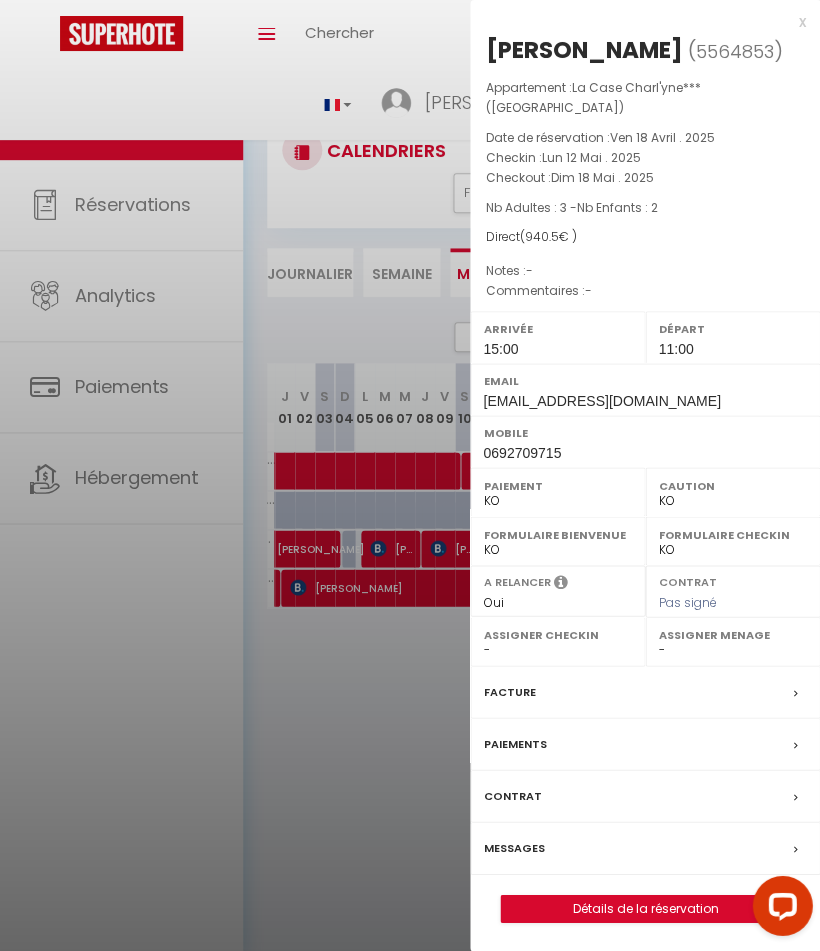 click at bounding box center [410, 475] 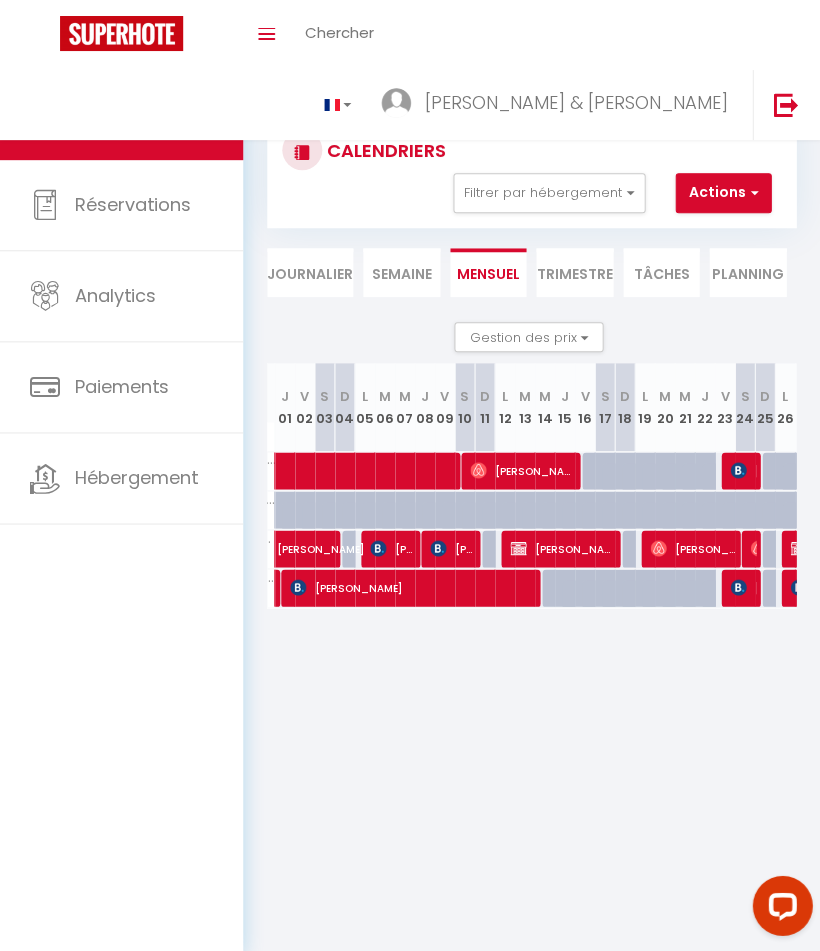 click on "[PERSON_NAME]" at bounding box center [693, 548] 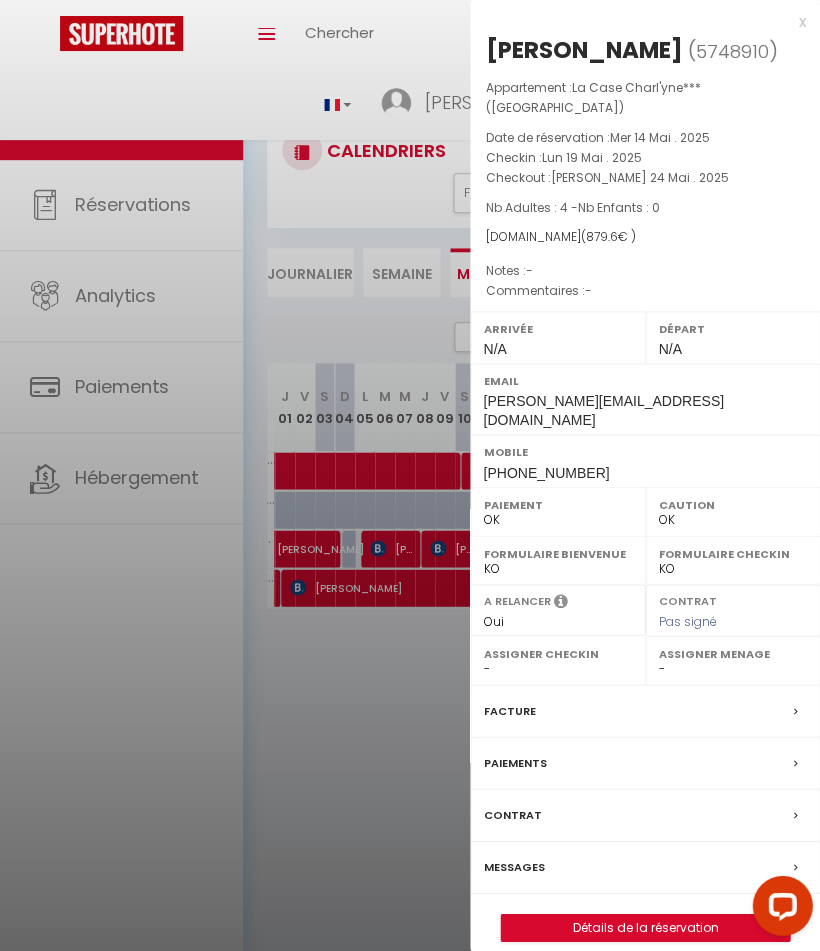 click at bounding box center (410, 475) 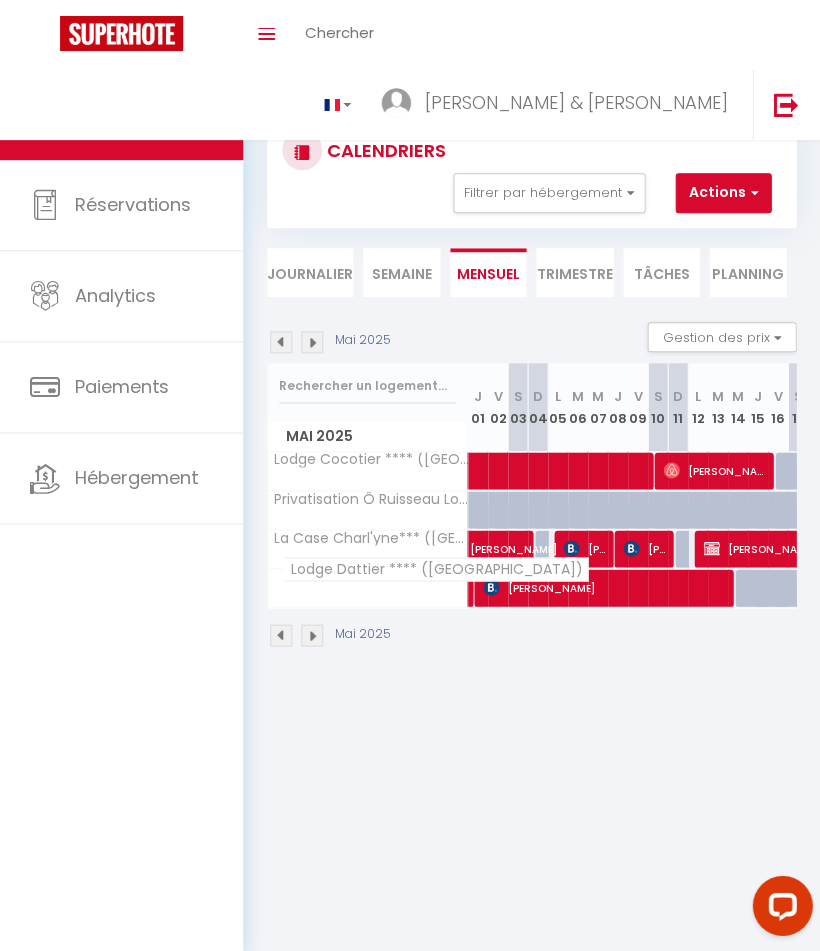 scroll, scrollTop: 0, scrollLeft: 0, axis: both 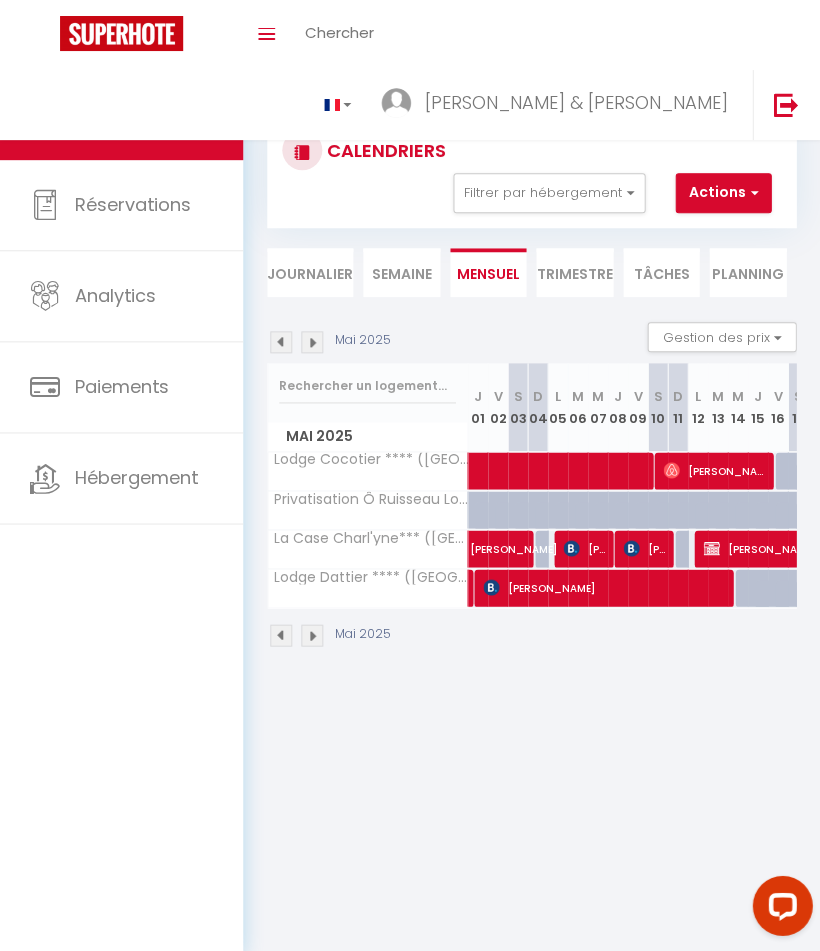 click at bounding box center [571, 548] 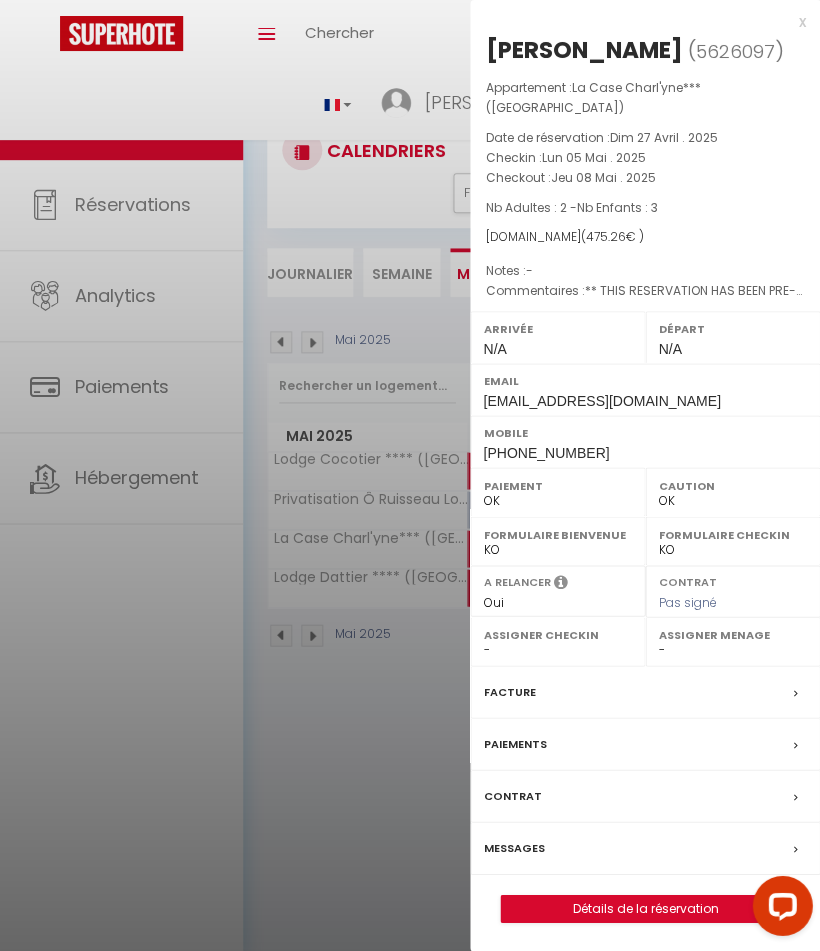 click at bounding box center [410, 475] 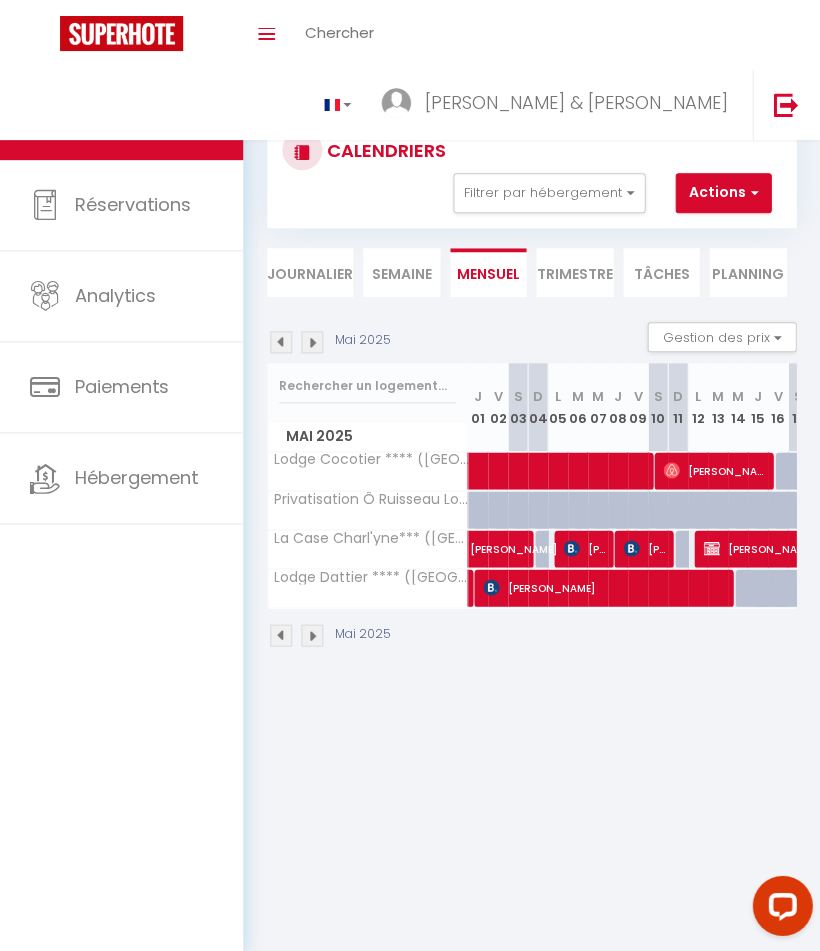 click on "[PERSON_NAME]" at bounding box center (539, 538) 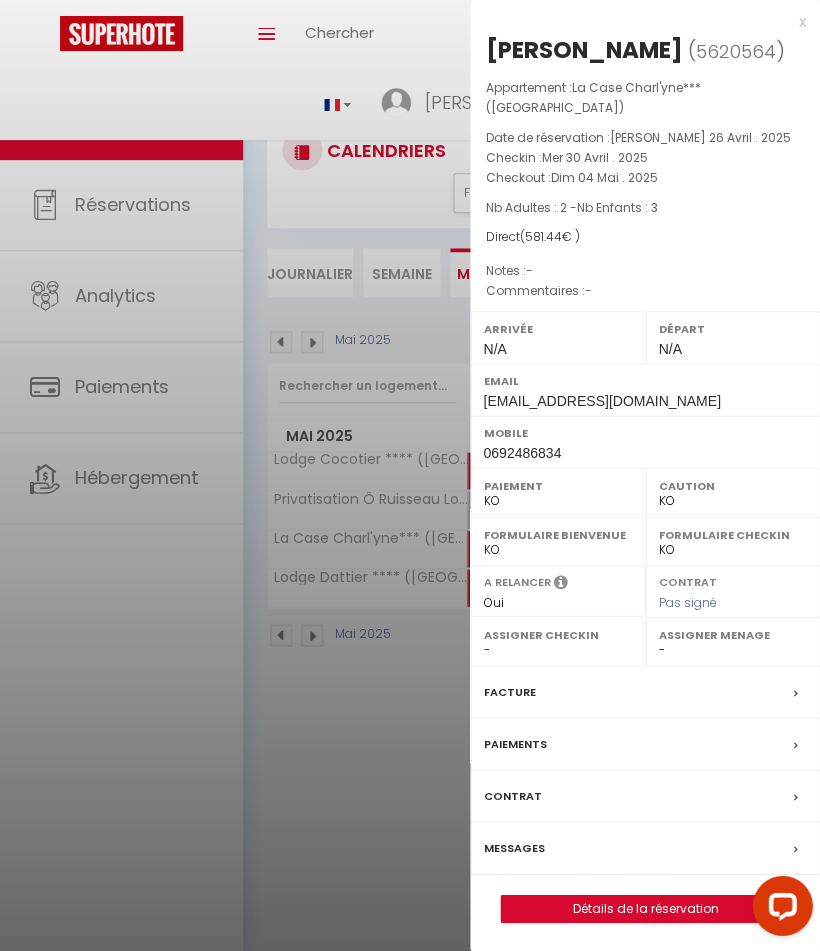 click at bounding box center (410, 475) 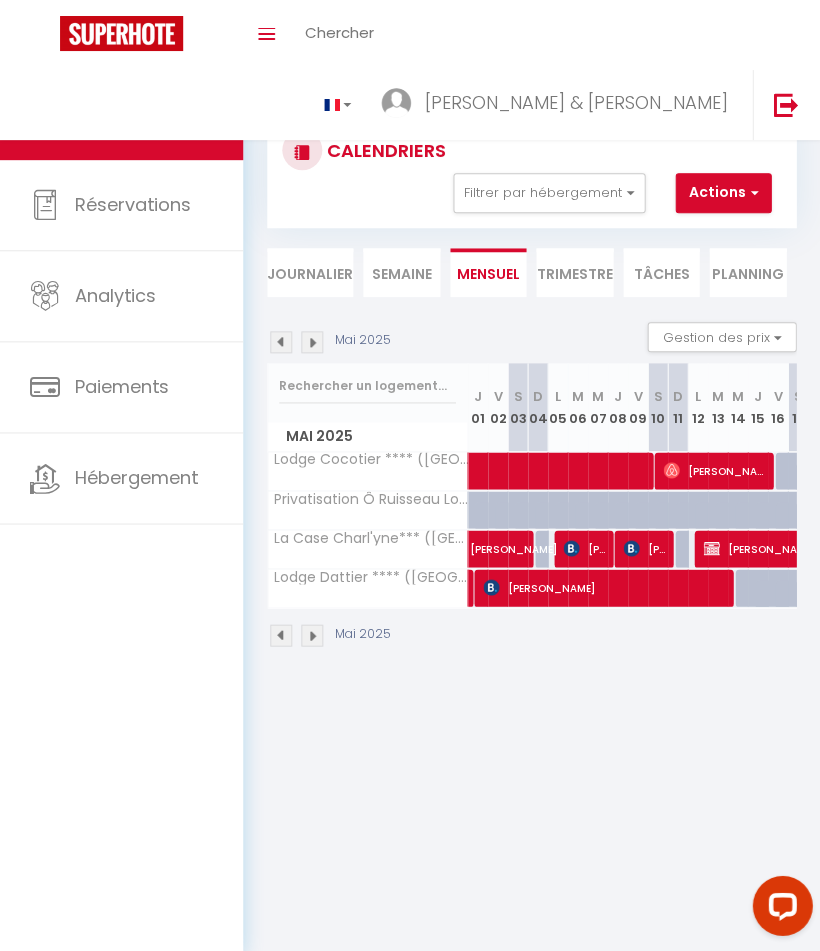 click on "[PERSON_NAME]" at bounding box center (586, 548) 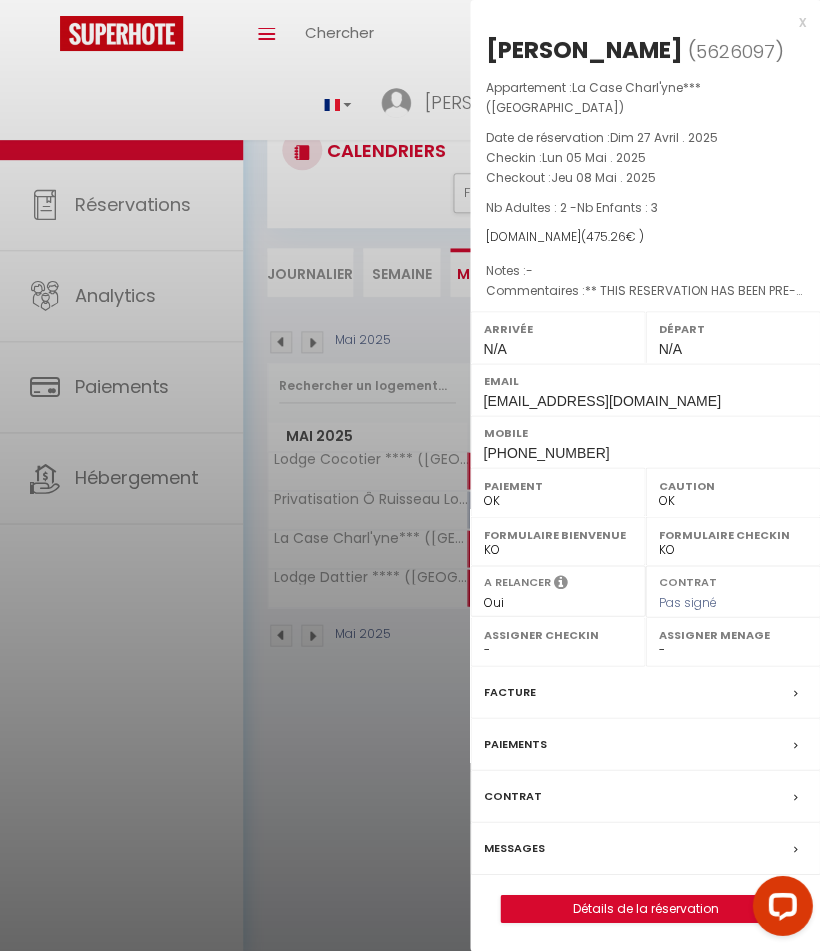 click at bounding box center (410, 475) 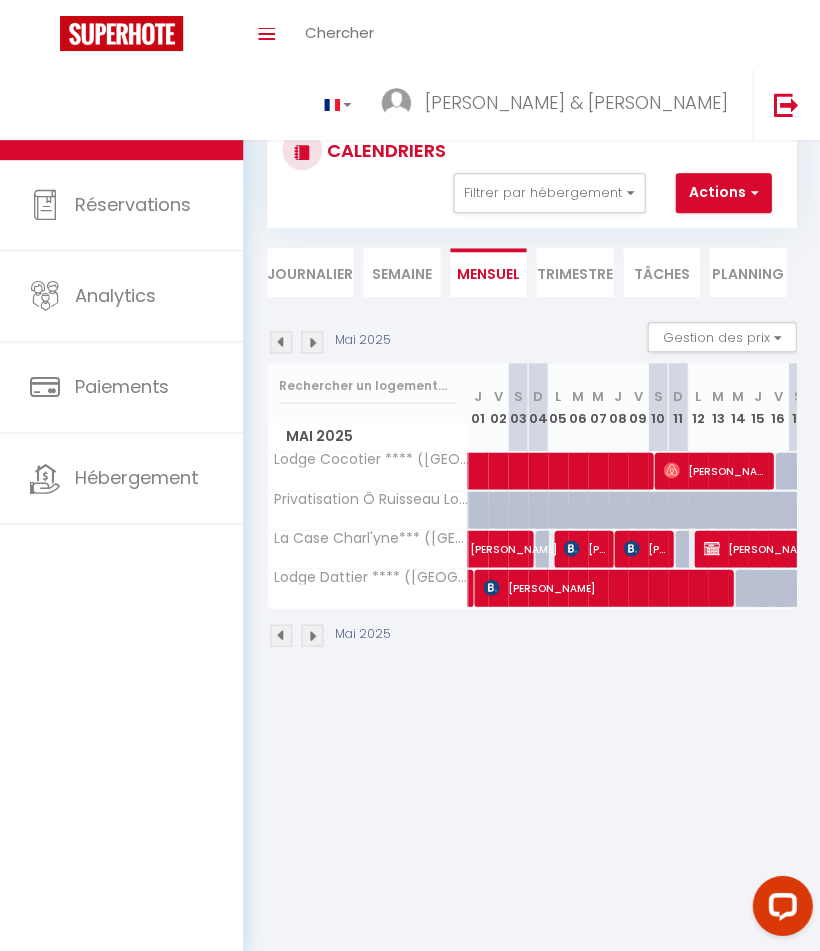 click at bounding box center (631, 548) 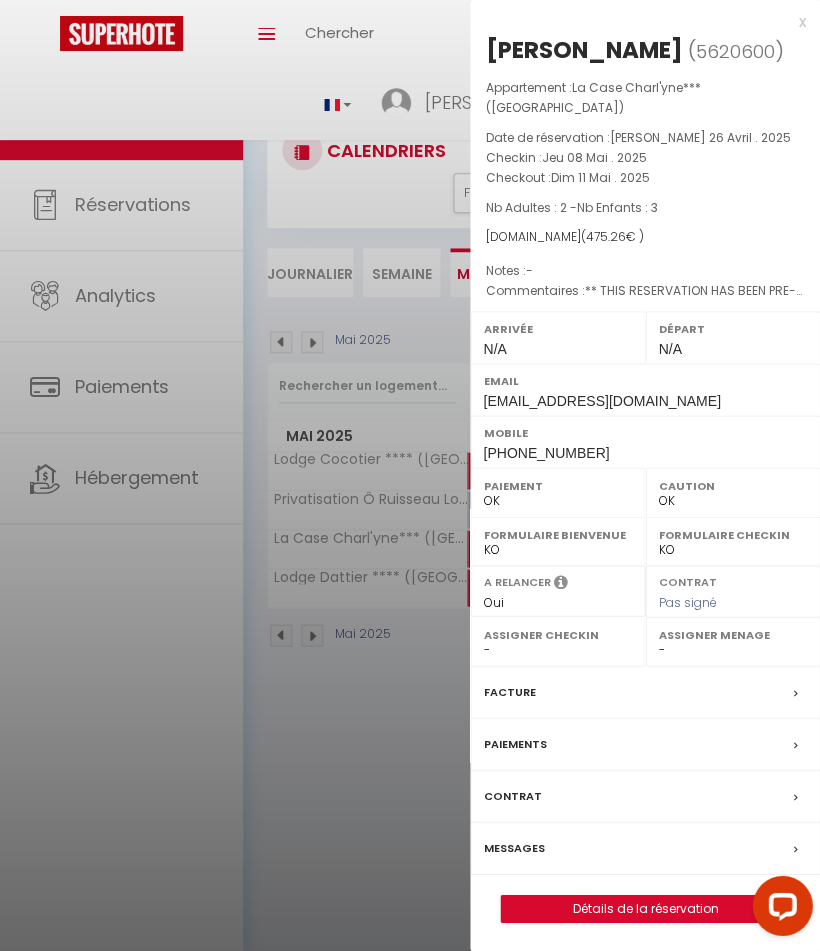 click at bounding box center (410, 475) 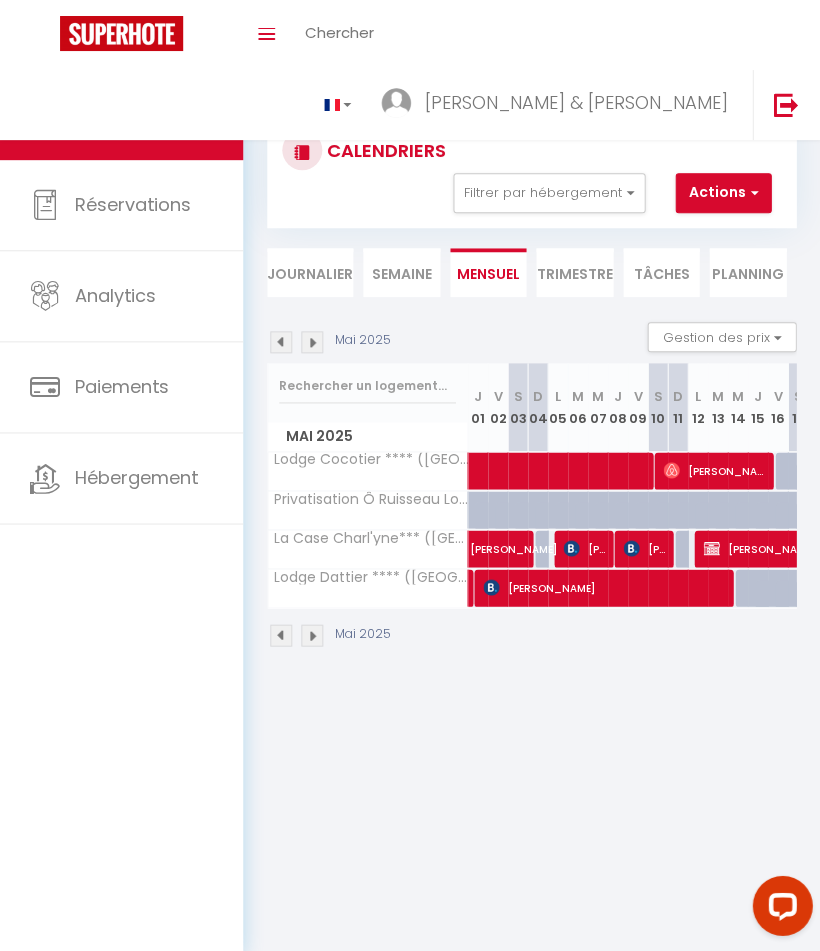 click at bounding box center (281, 342) 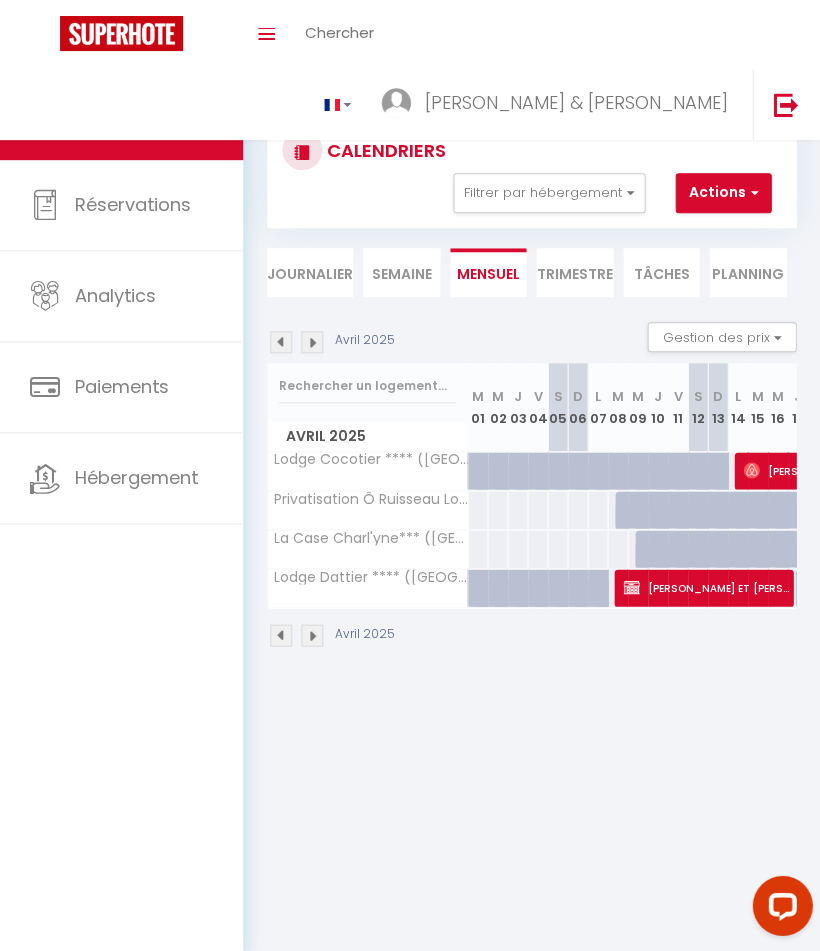 scroll, scrollTop: 0, scrollLeft: 0, axis: both 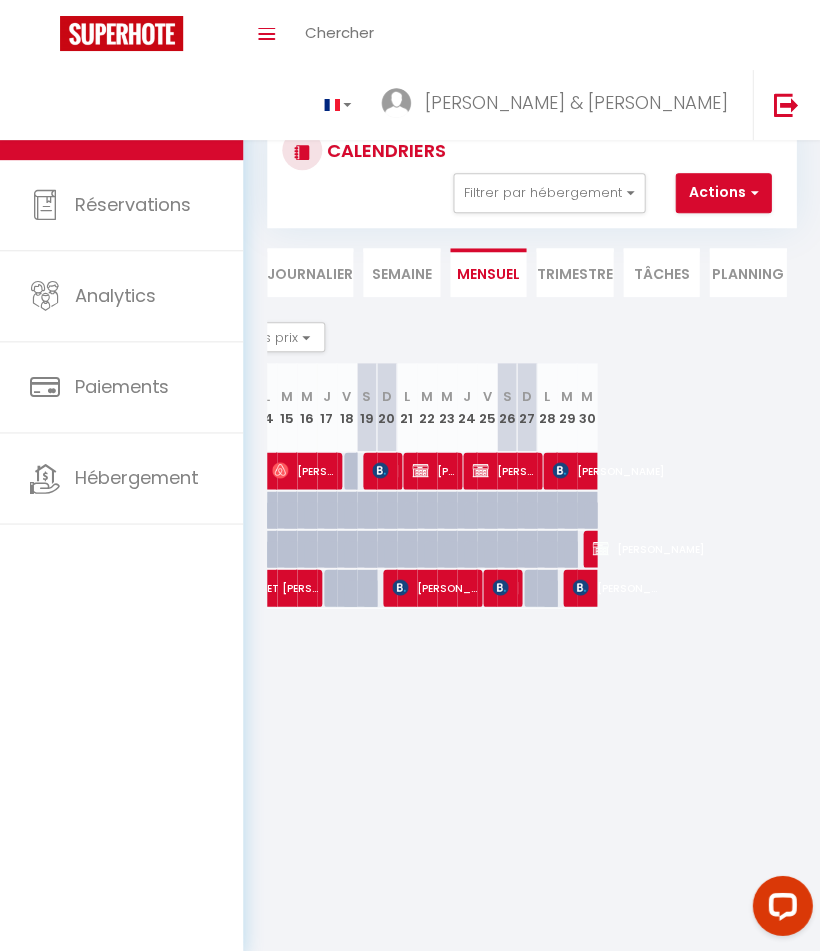 click at bounding box center [600, 548] 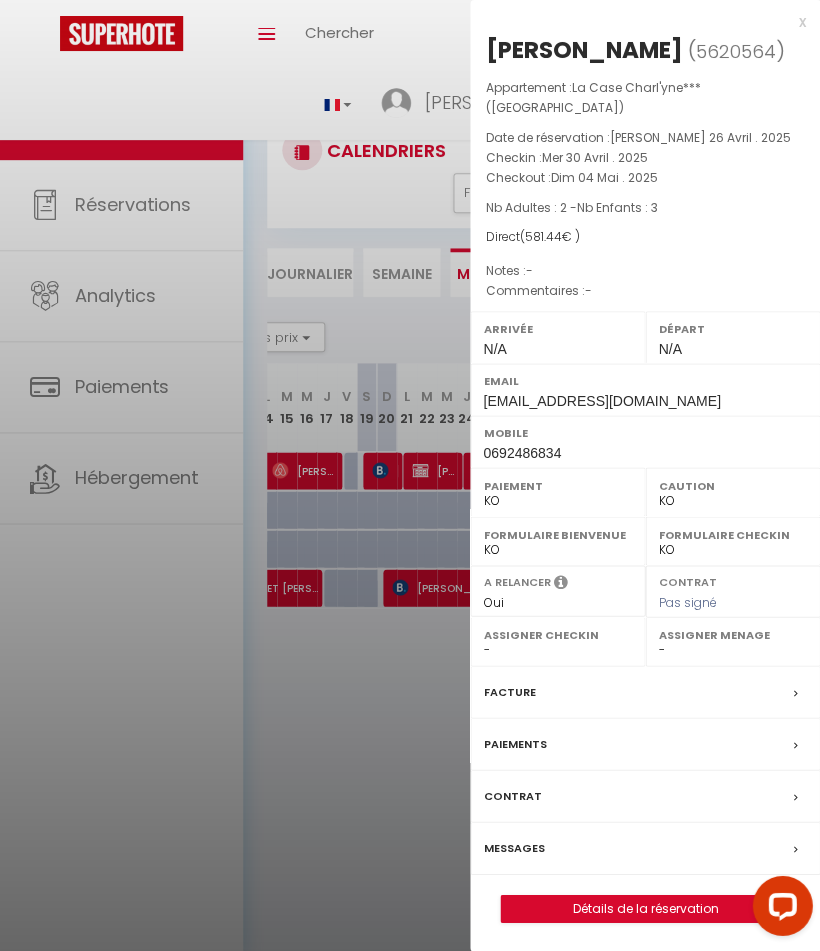click on "Facture" at bounding box center (509, 691) 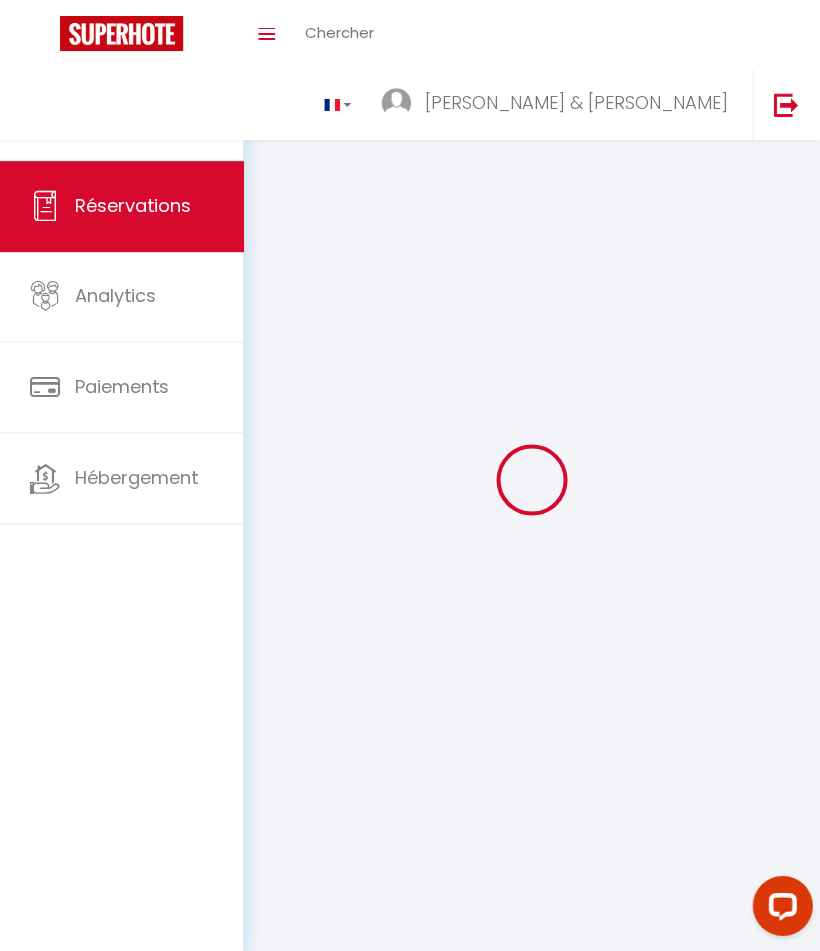 select on "cleaning" 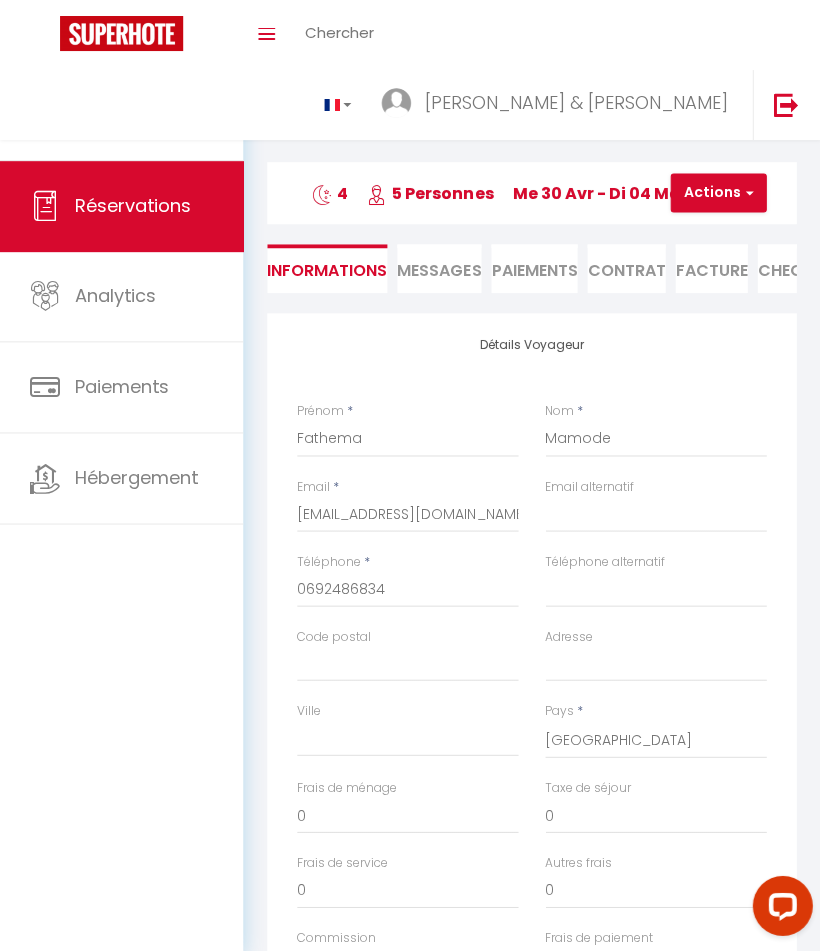 select 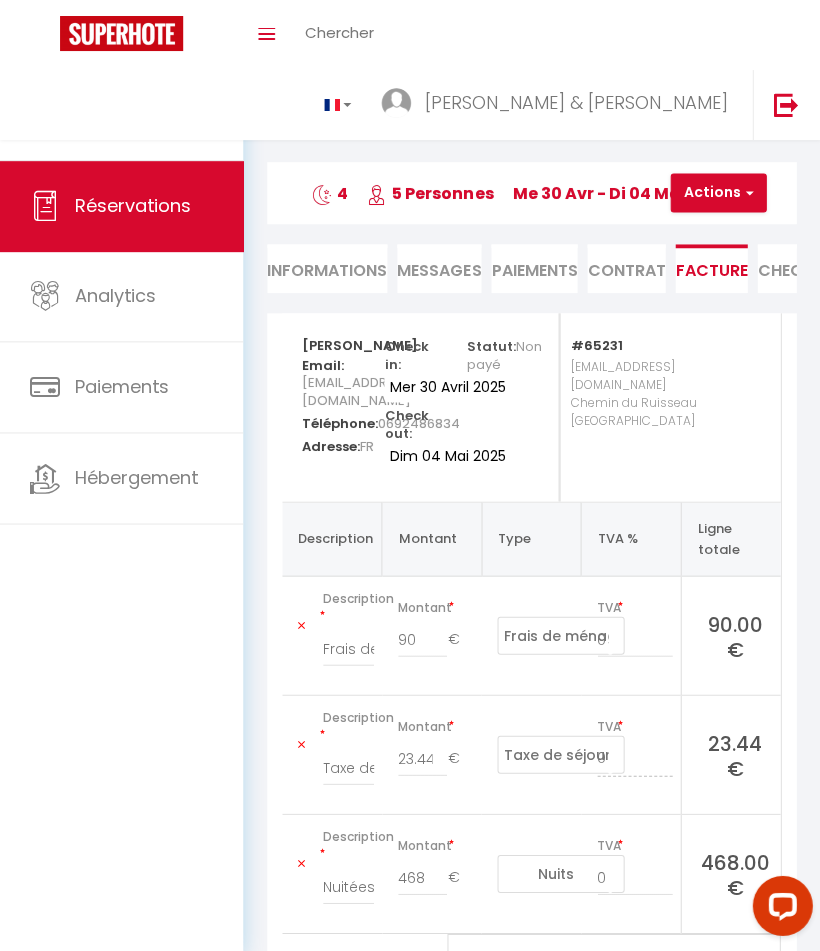 scroll, scrollTop: 0, scrollLeft: 0, axis: both 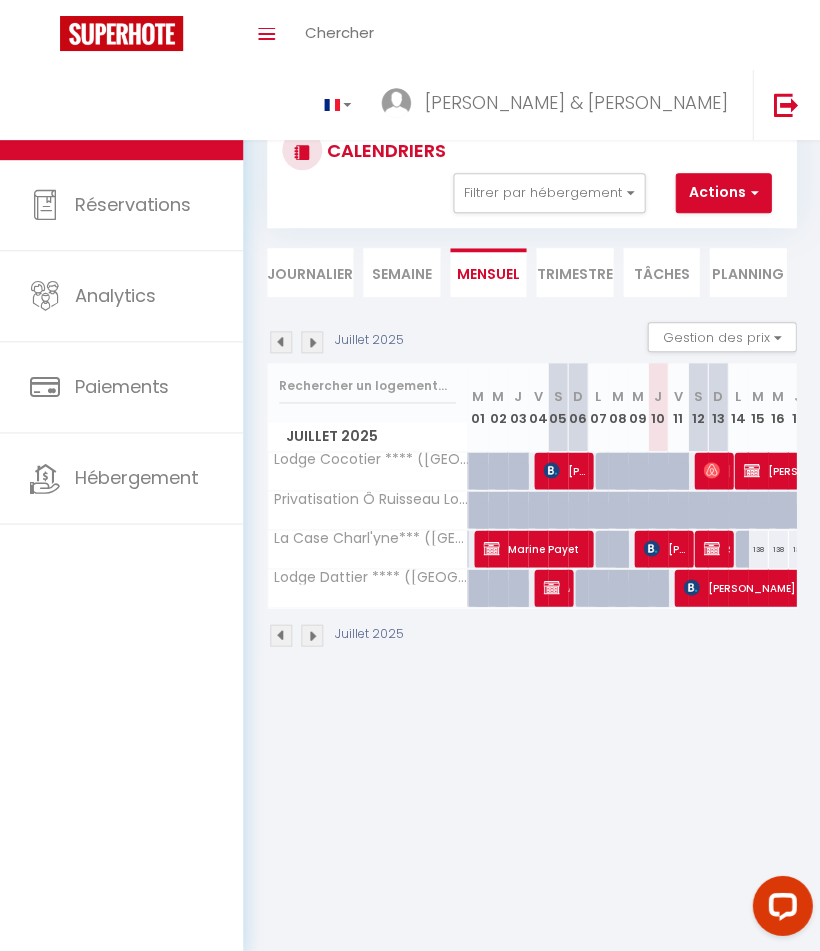 click at bounding box center (281, 342) 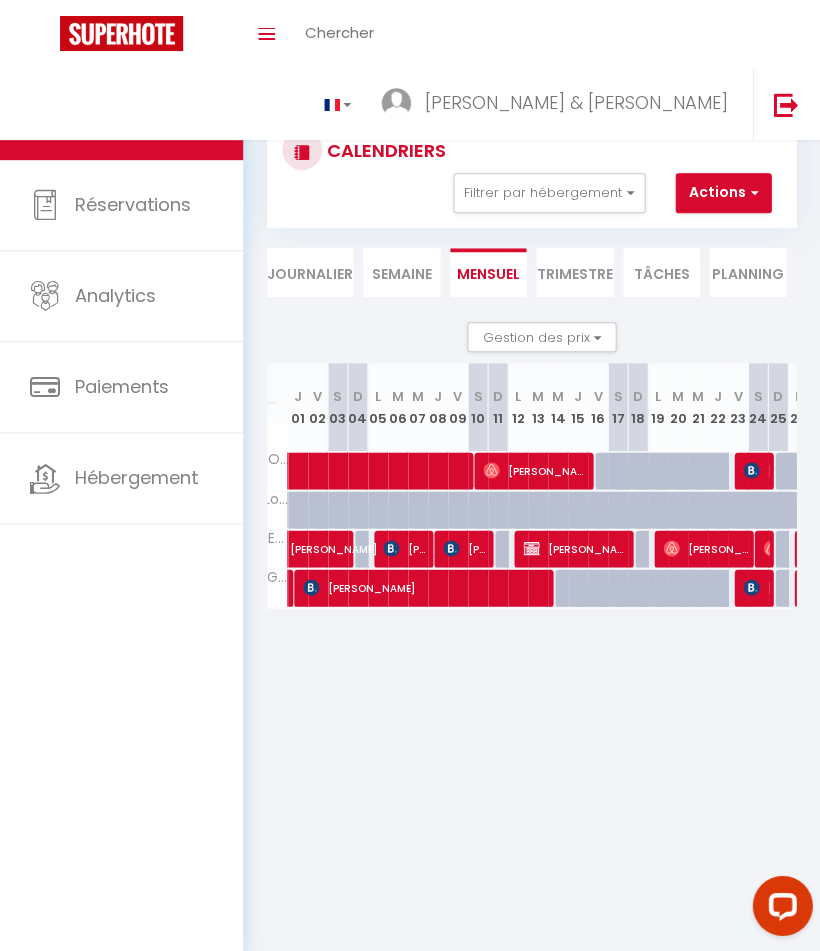 scroll, scrollTop: 0, scrollLeft: 183, axis: horizontal 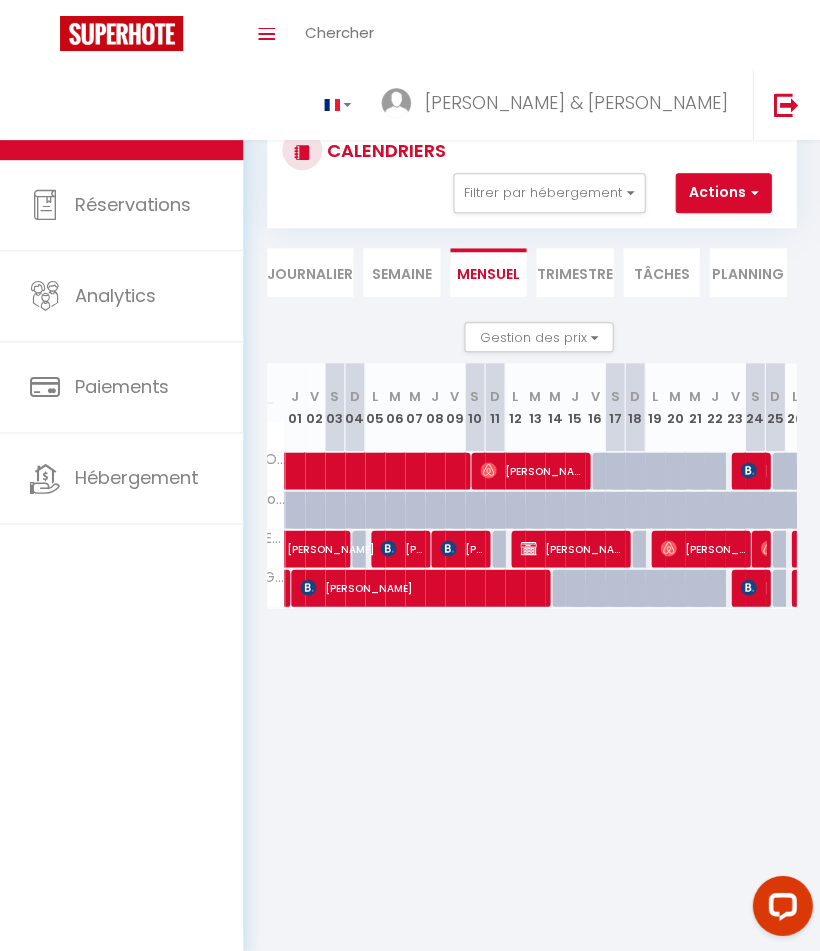 click on "[PERSON_NAME]" at bounding box center (356, 538) 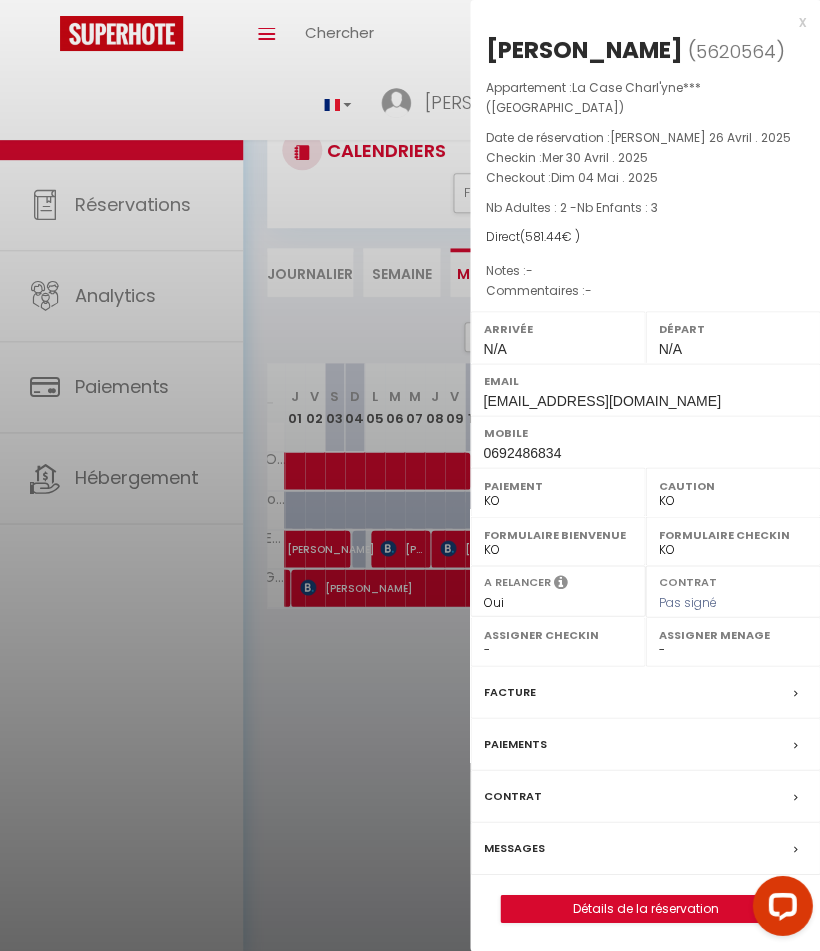 click at bounding box center (410, 475) 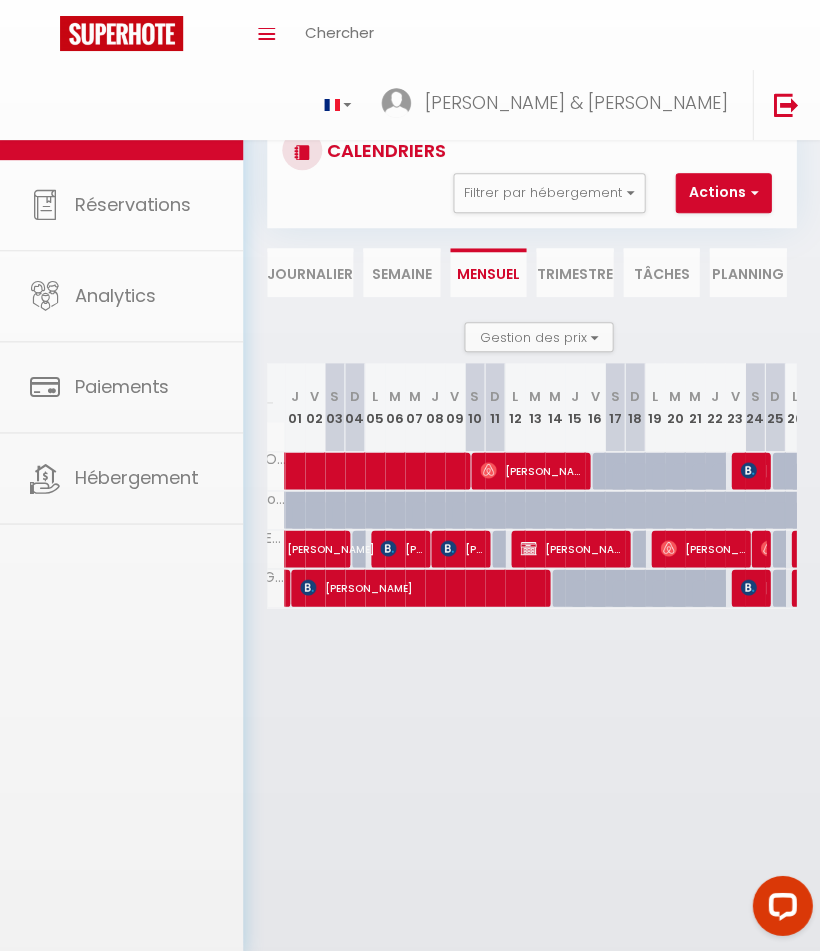 click at bounding box center [388, 548] 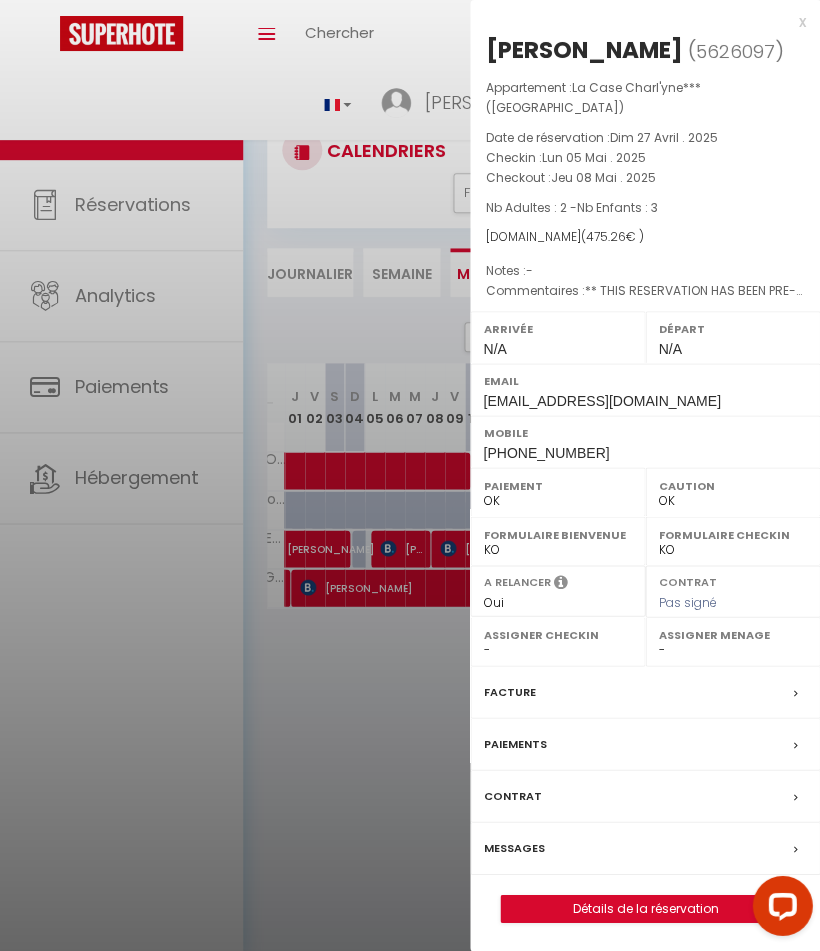 click at bounding box center (410, 475) 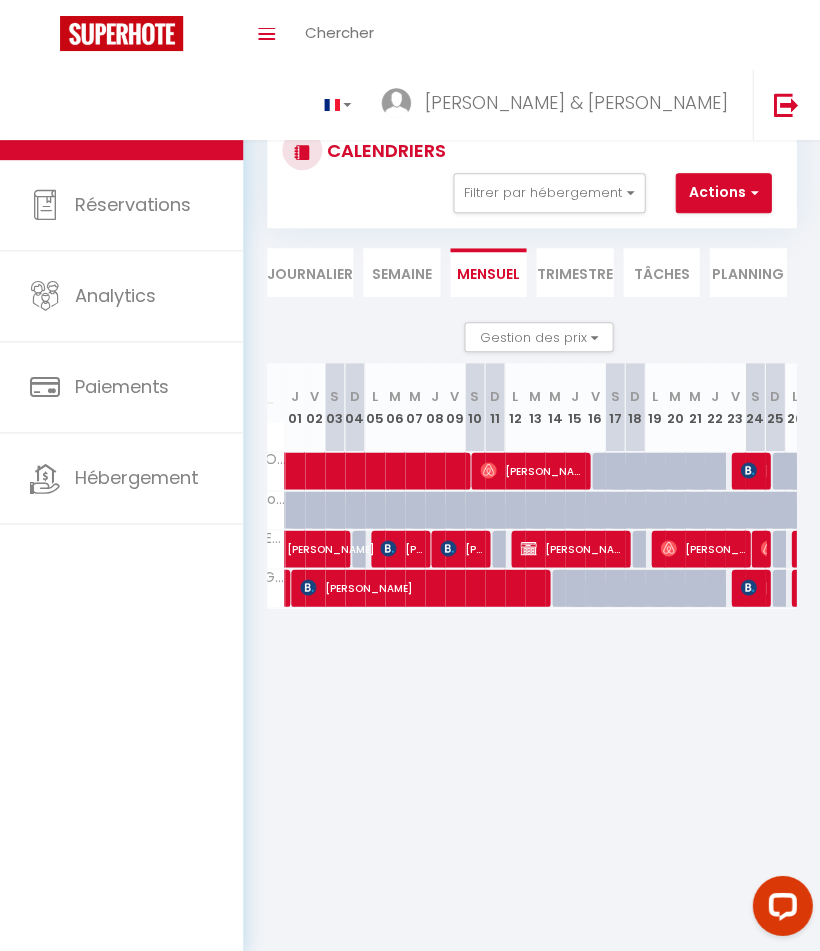 click at bounding box center [448, 548] 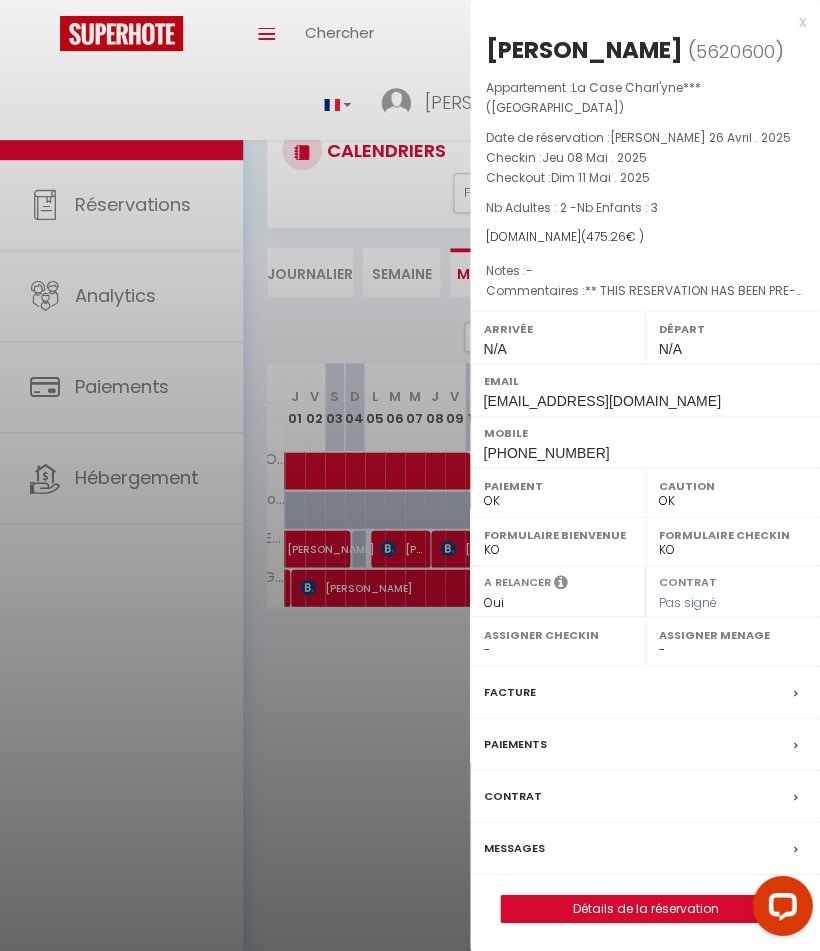 click at bounding box center [410, 475] 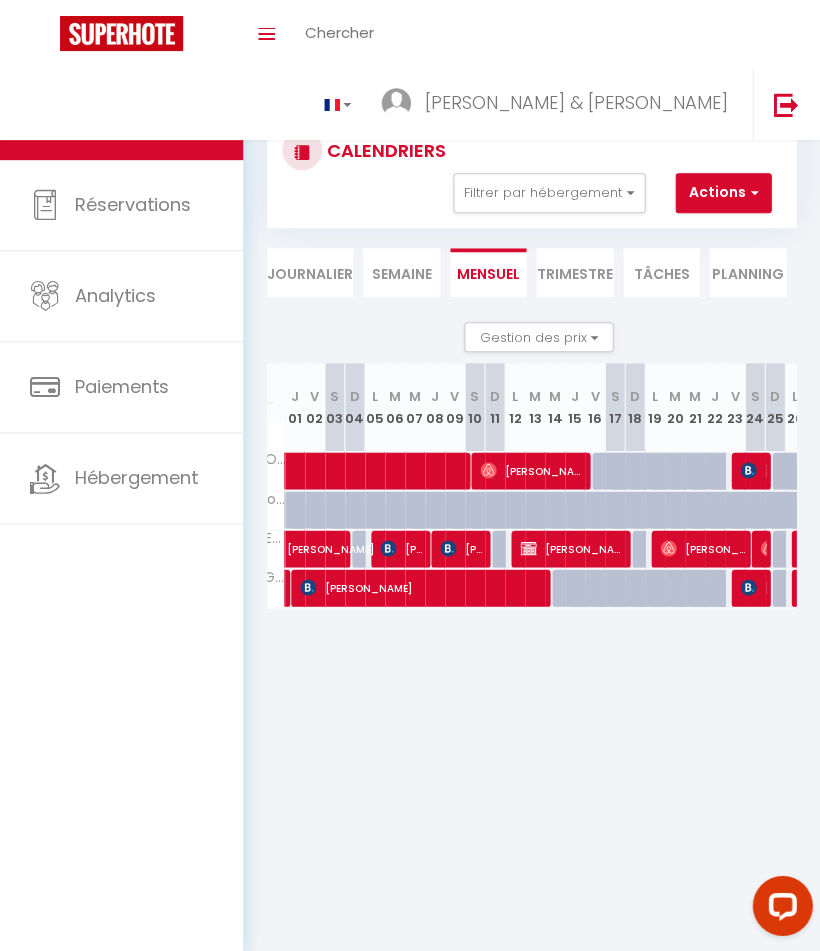 click at bounding box center (528, 548) 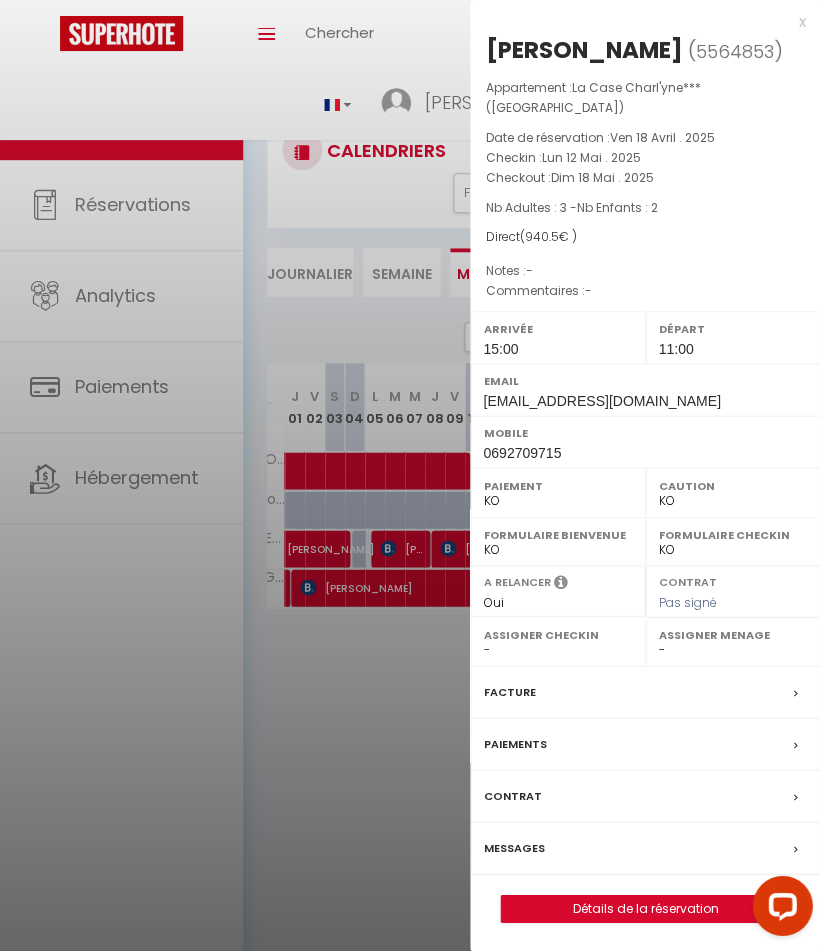 click at bounding box center [410, 475] 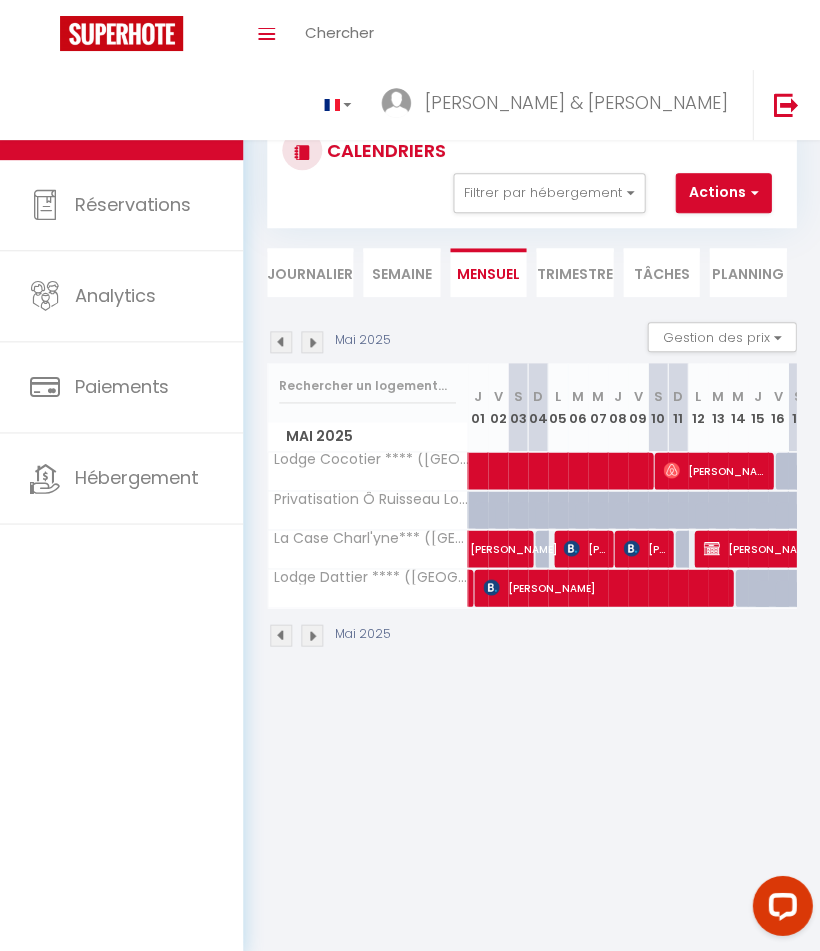scroll, scrollTop: 0, scrollLeft: 0, axis: both 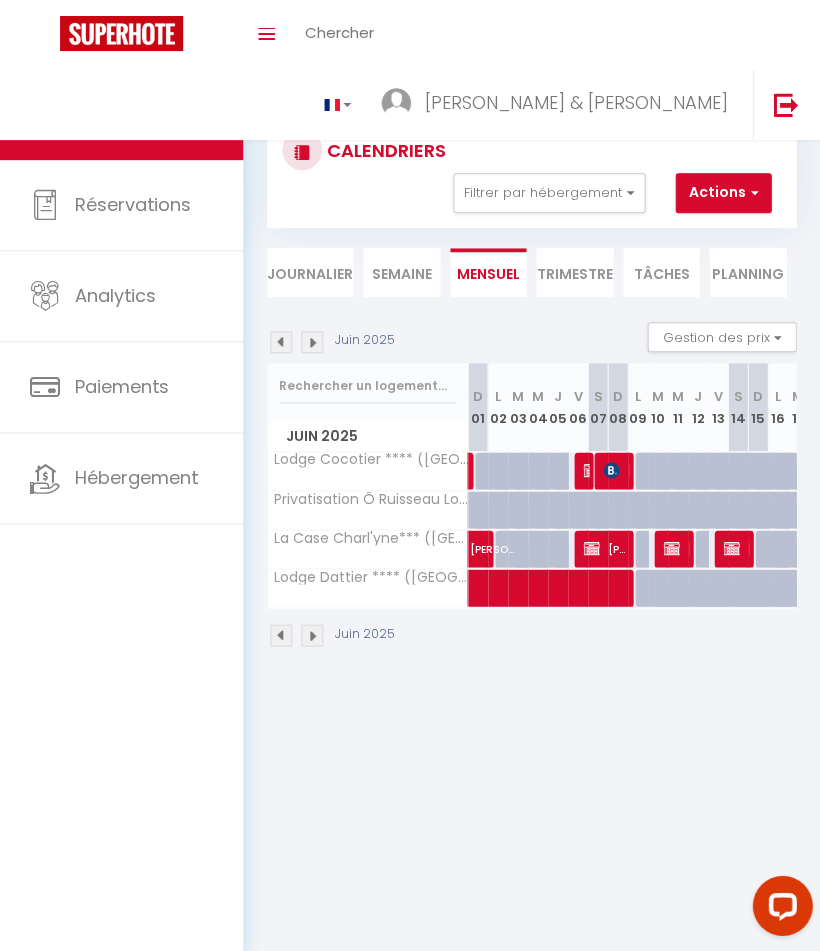 click at bounding box center (312, 342) 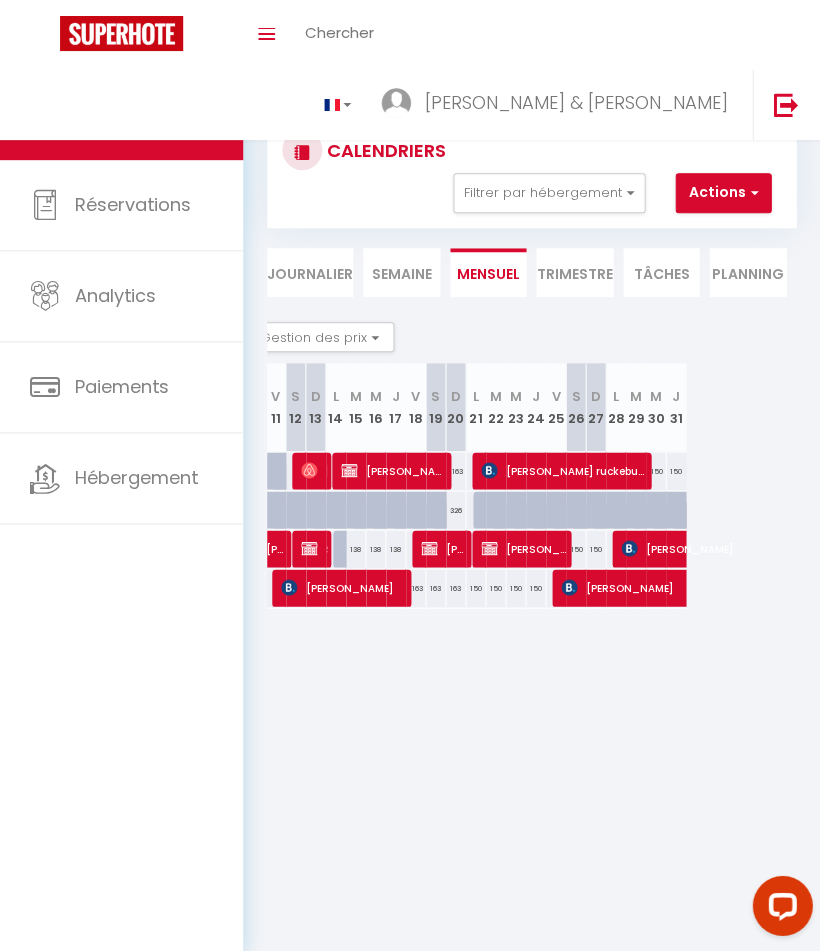 scroll, scrollTop: 0, scrollLeft: 426, axis: horizontal 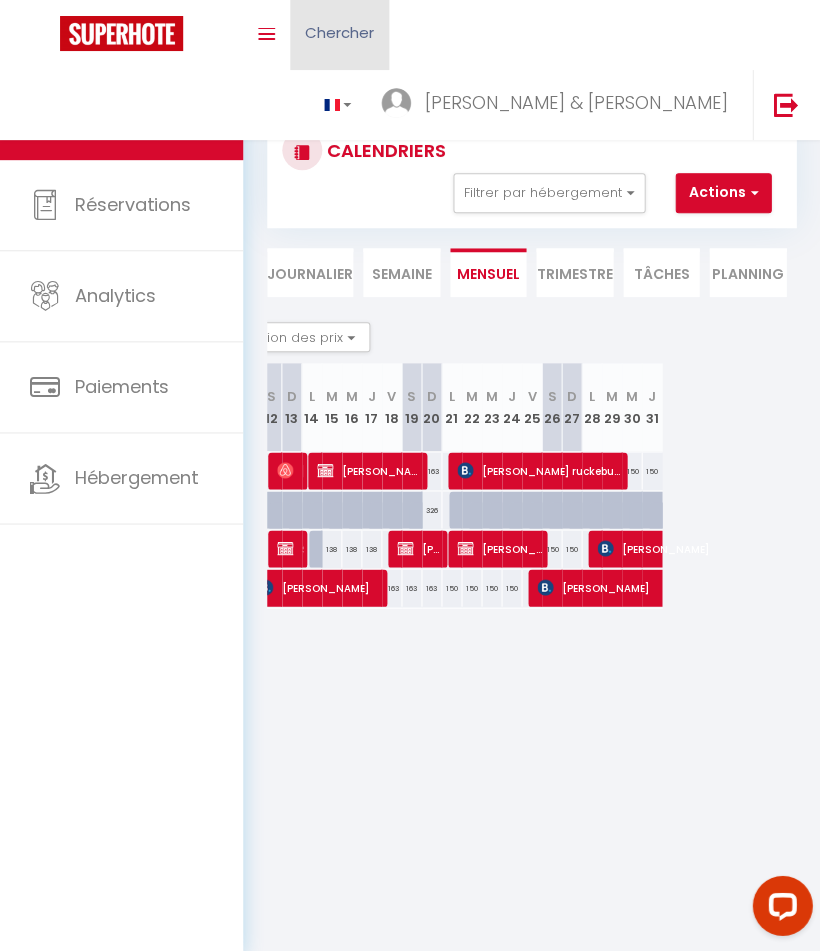 click on "Chercher" at bounding box center [339, 32] 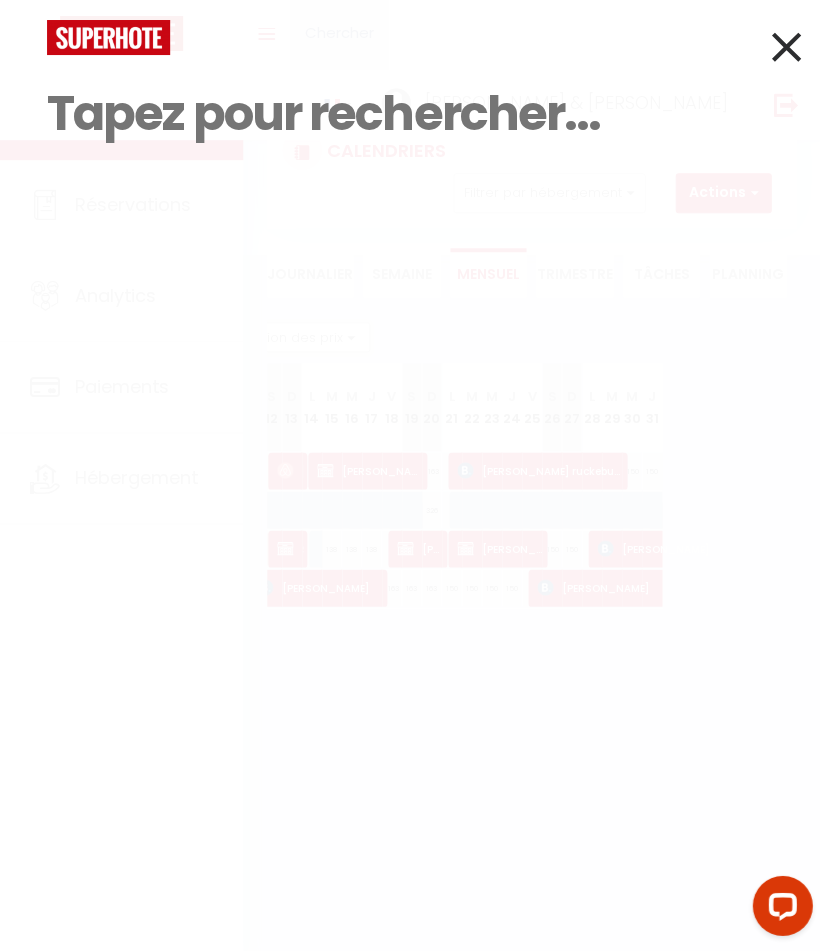 type on "V" 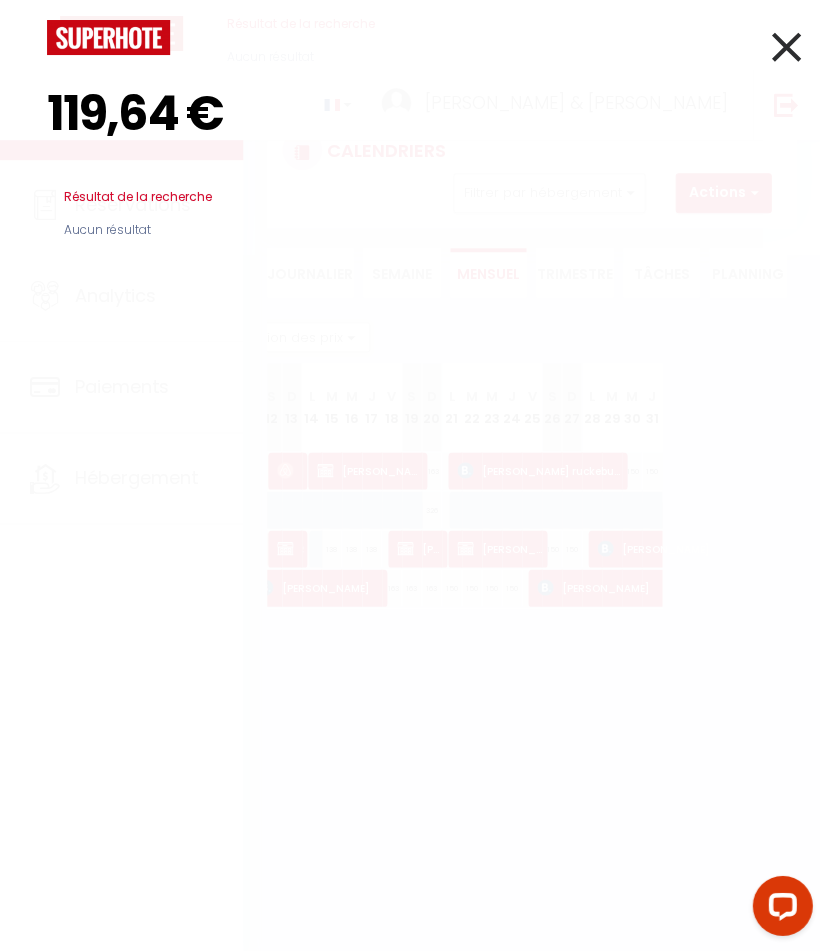 type on "119,64 €" 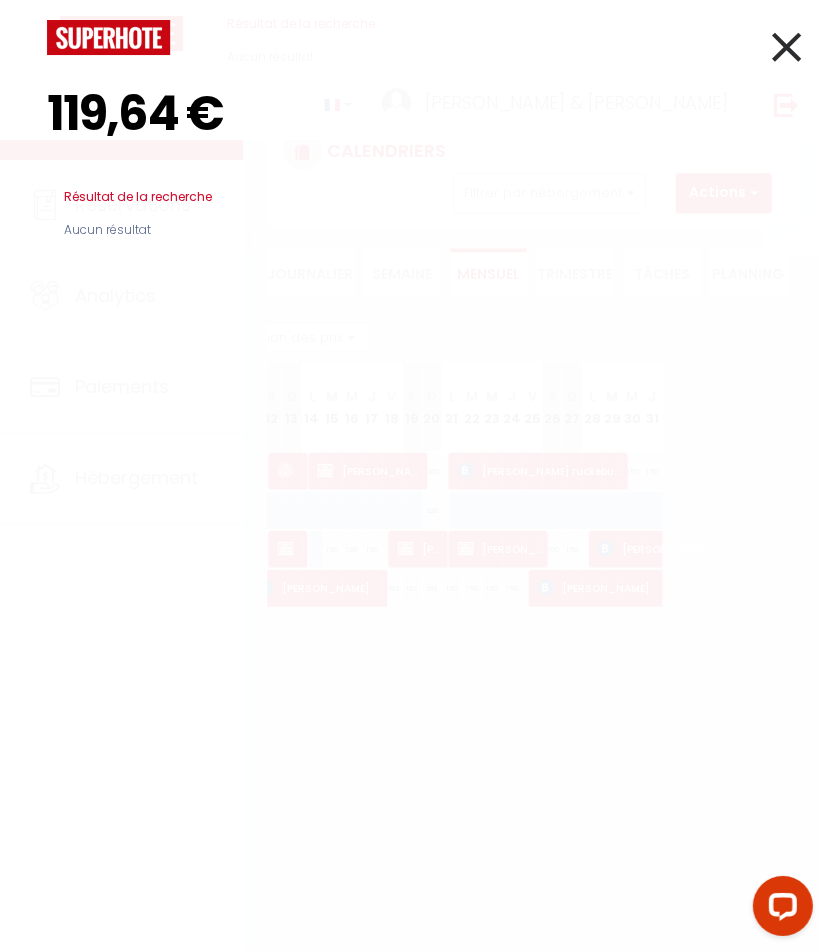 type 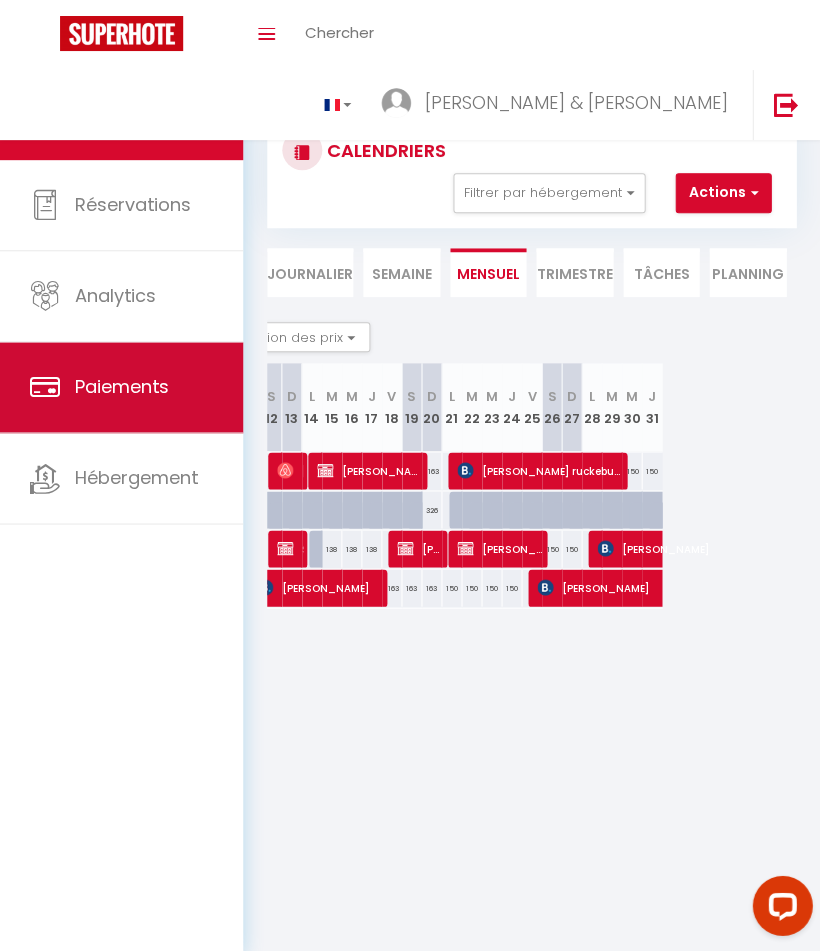 click on "Paiements" at bounding box center [122, 386] 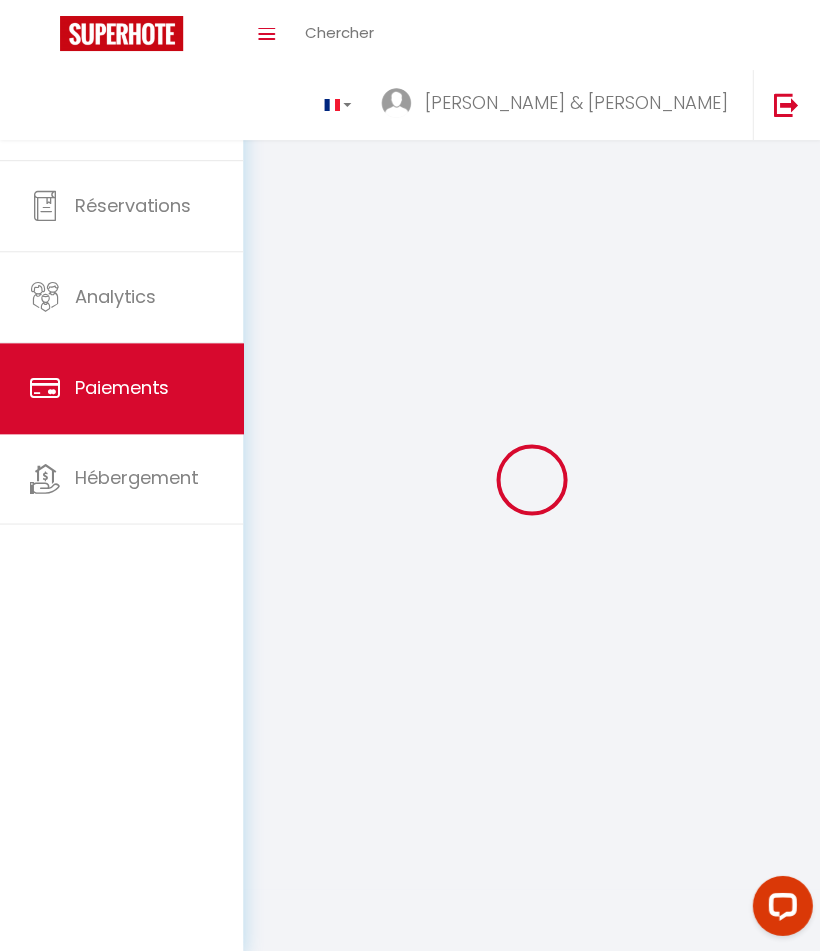 select on "2" 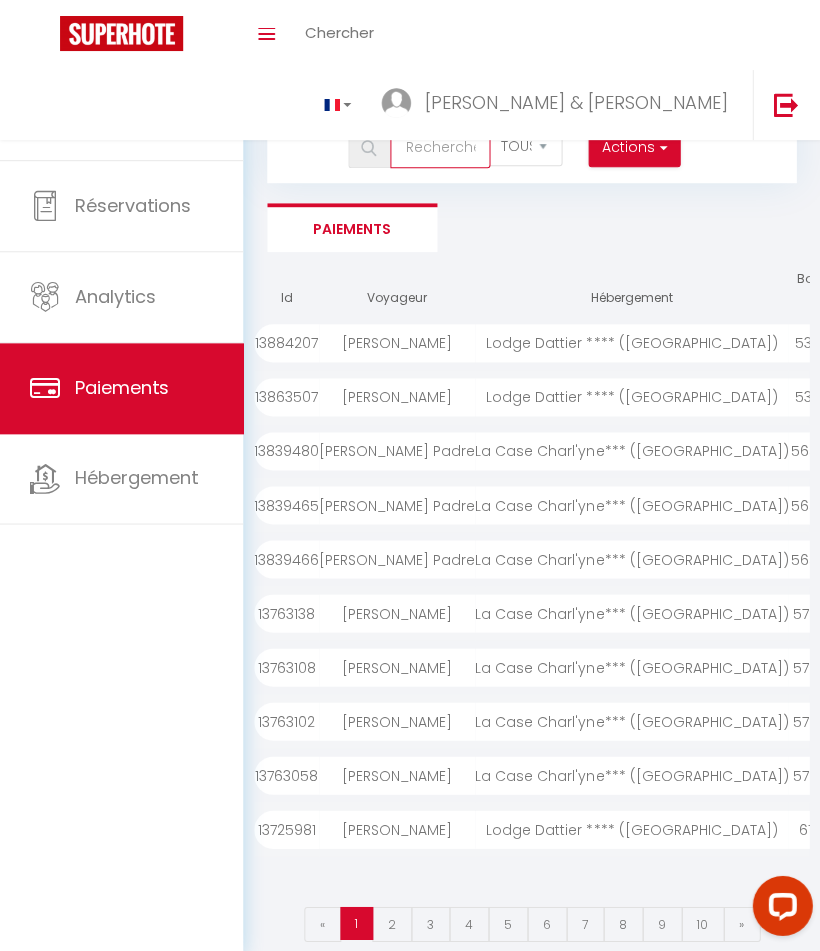 click at bounding box center (440, 148) 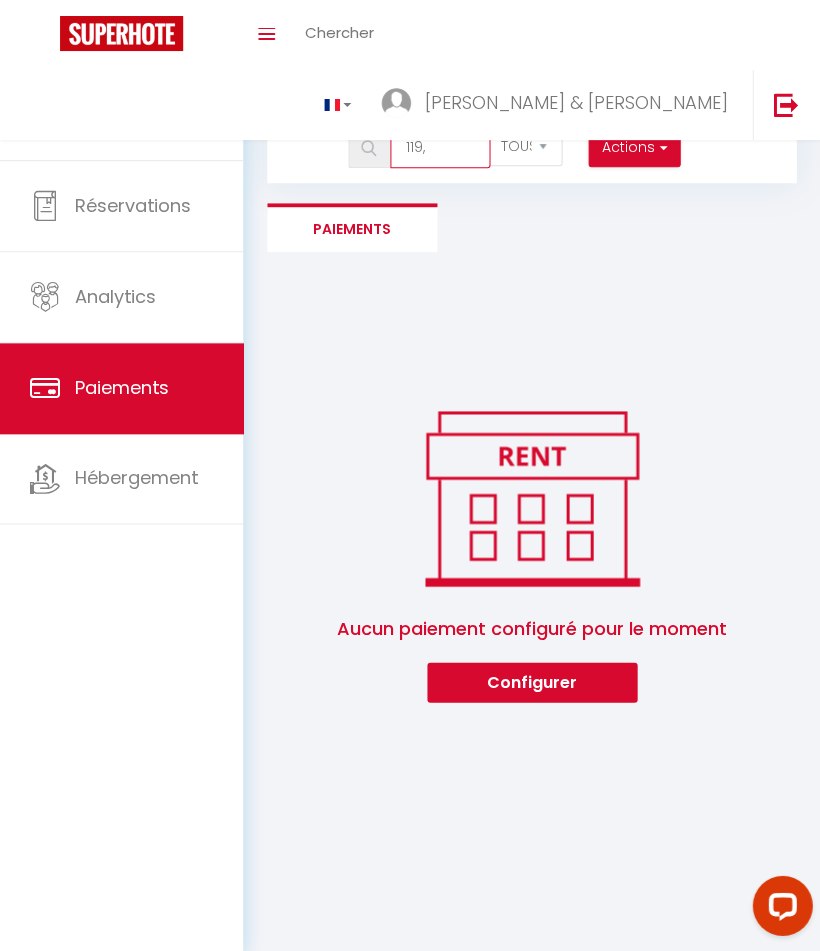 type on "119" 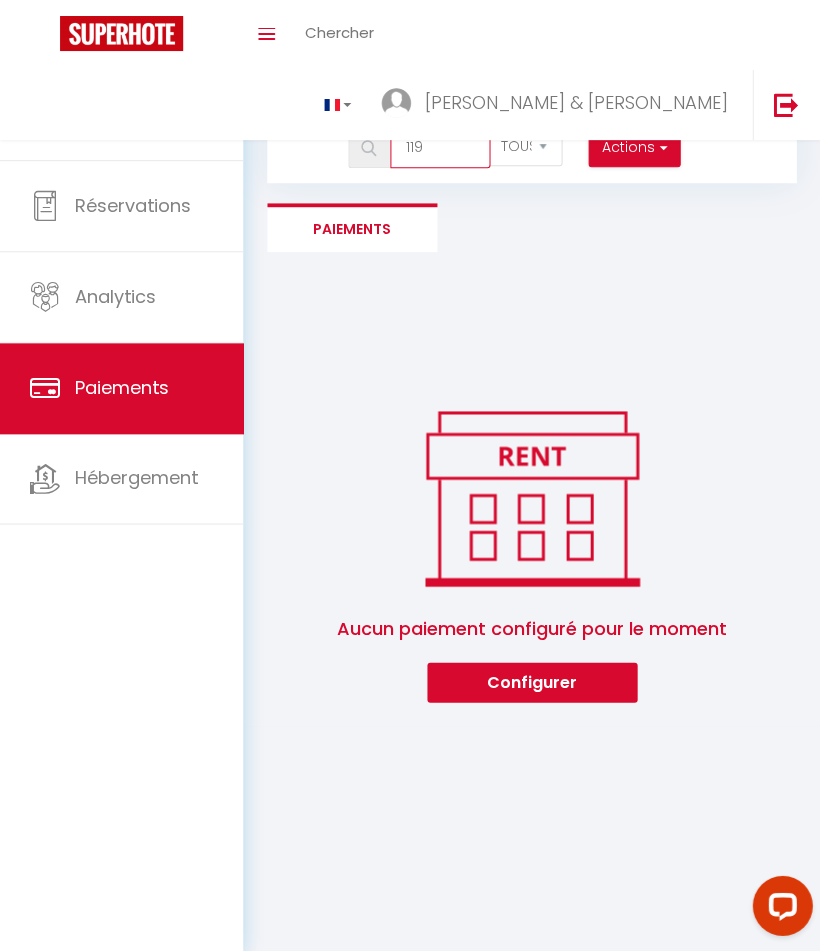 select on "0" 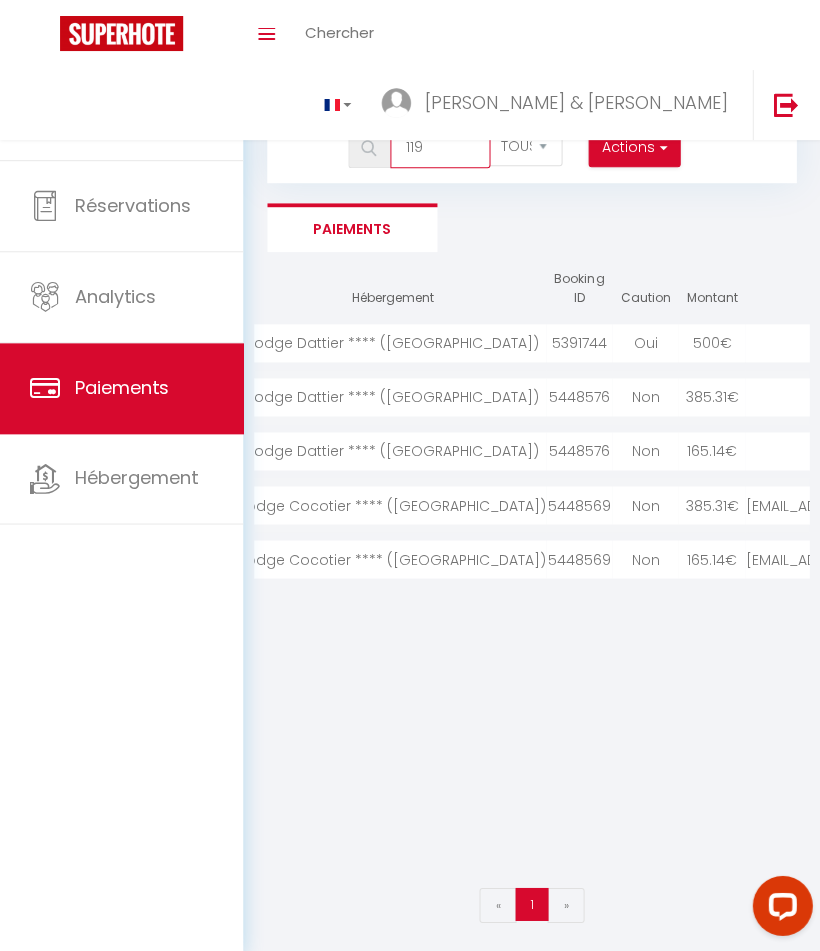 scroll, scrollTop: 0, scrollLeft: 316, axis: horizontal 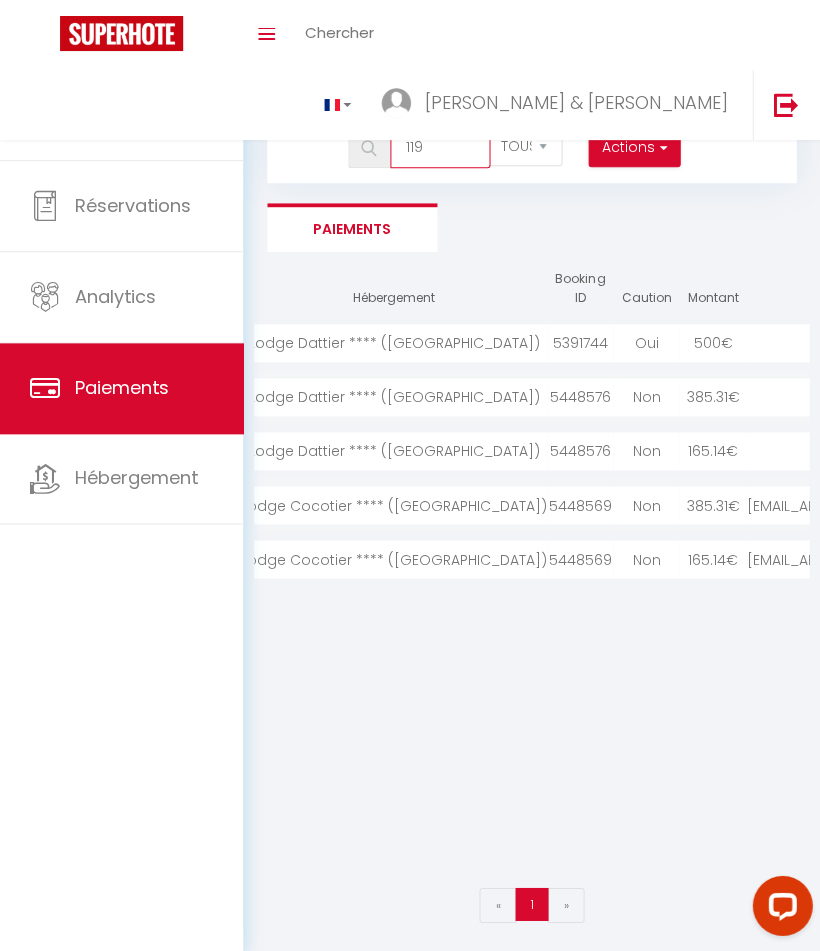 type on "119" 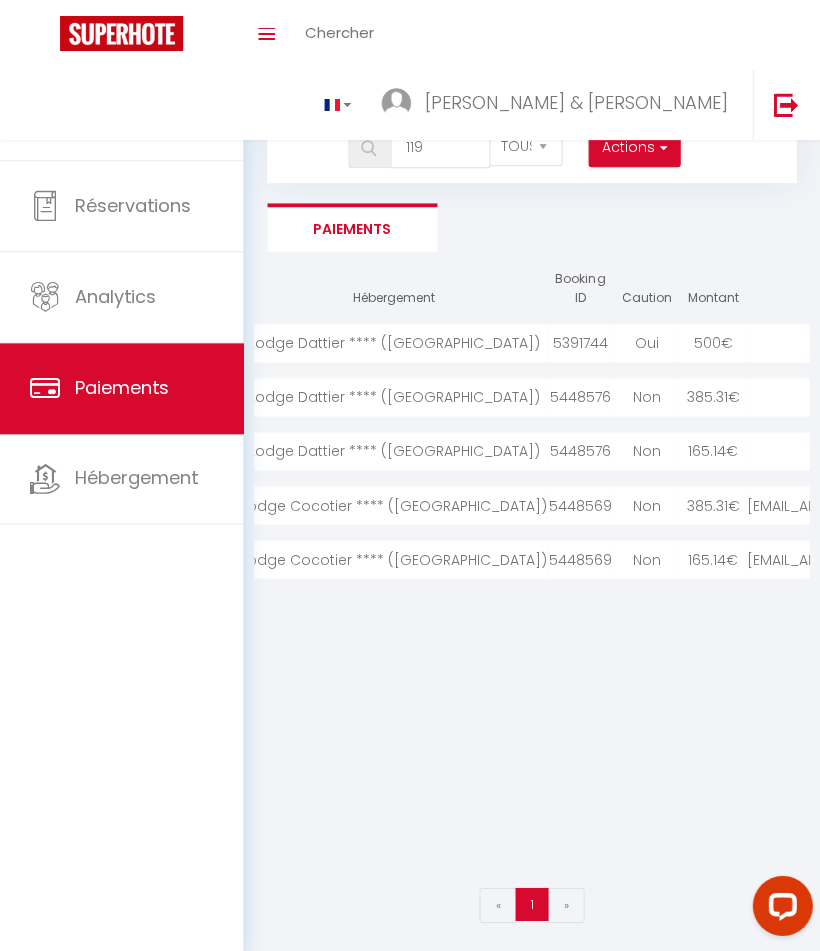 click on "Non" at bounding box center [646, 559] 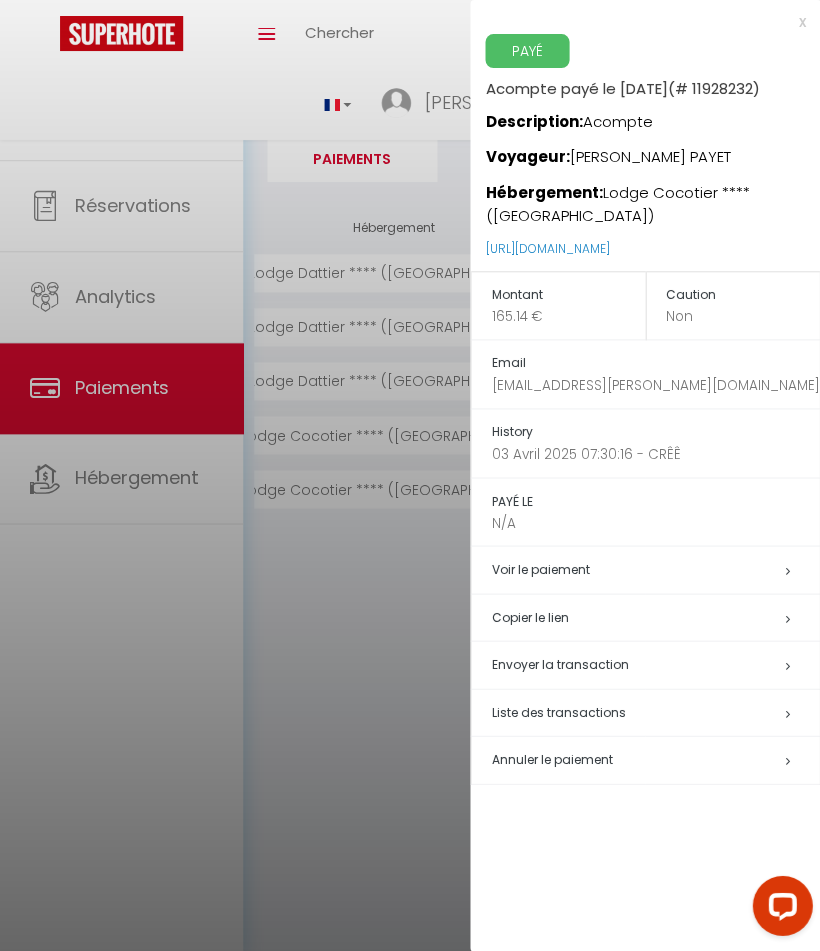 scroll, scrollTop: 70, scrollLeft: 0, axis: vertical 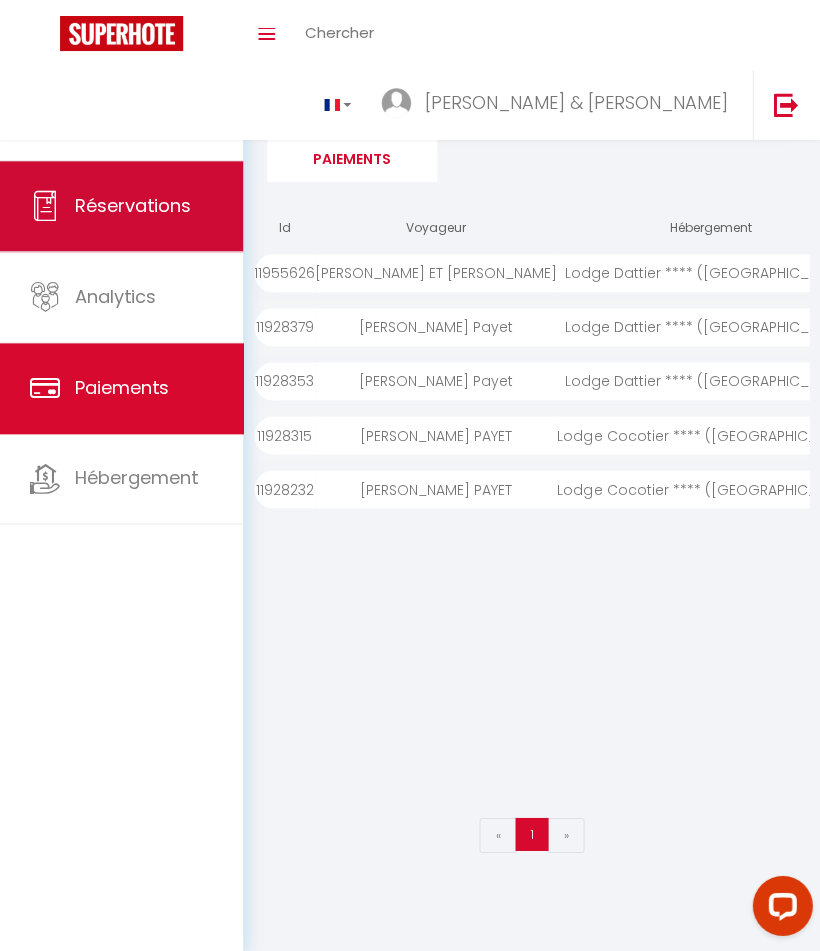 click on "Réservations" at bounding box center [133, 205] 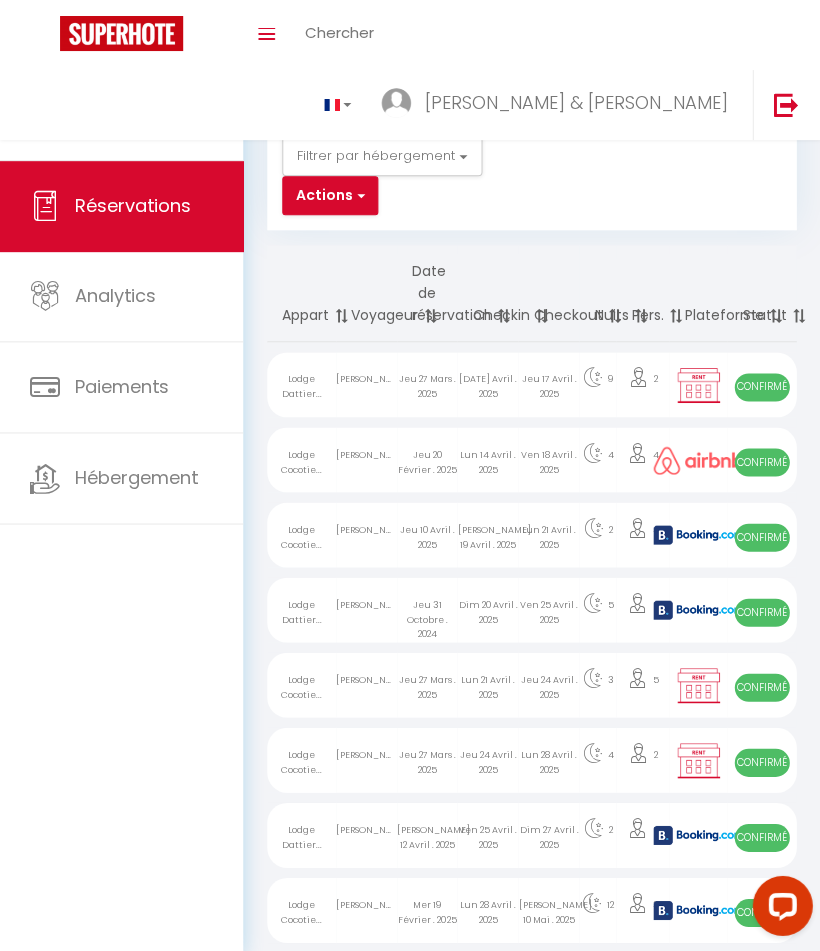drag, startPoint x: 815, startPoint y: 406, endPoint x: 844, endPoint y: 412, distance: 29.614185 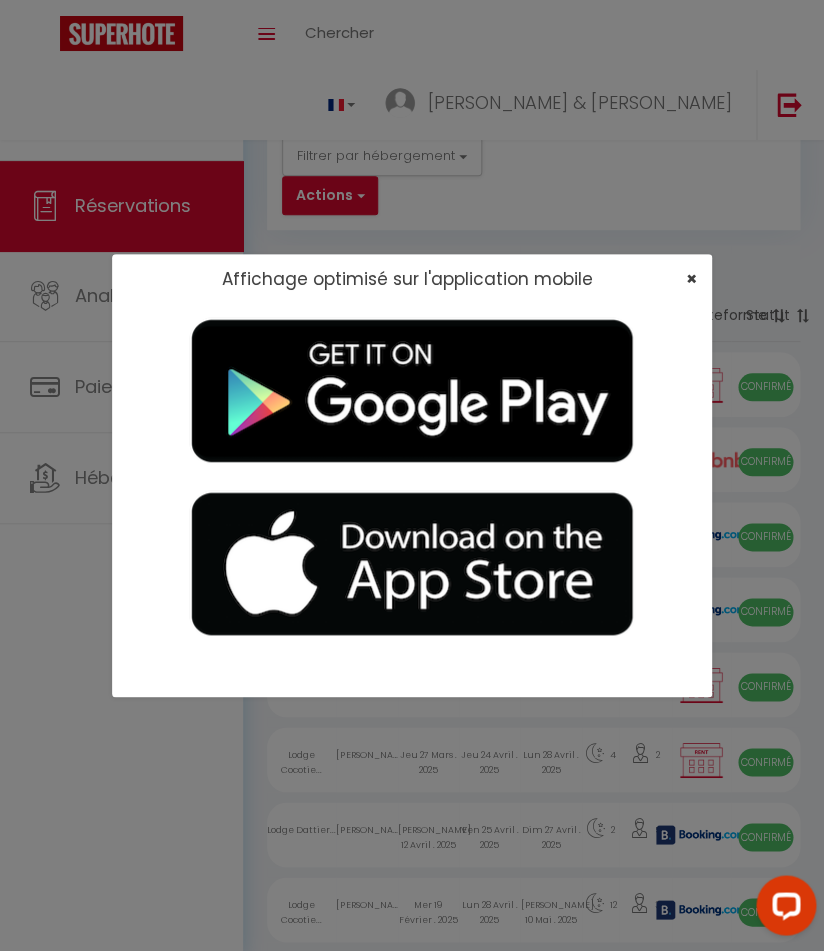 click on "×" at bounding box center (691, 278) 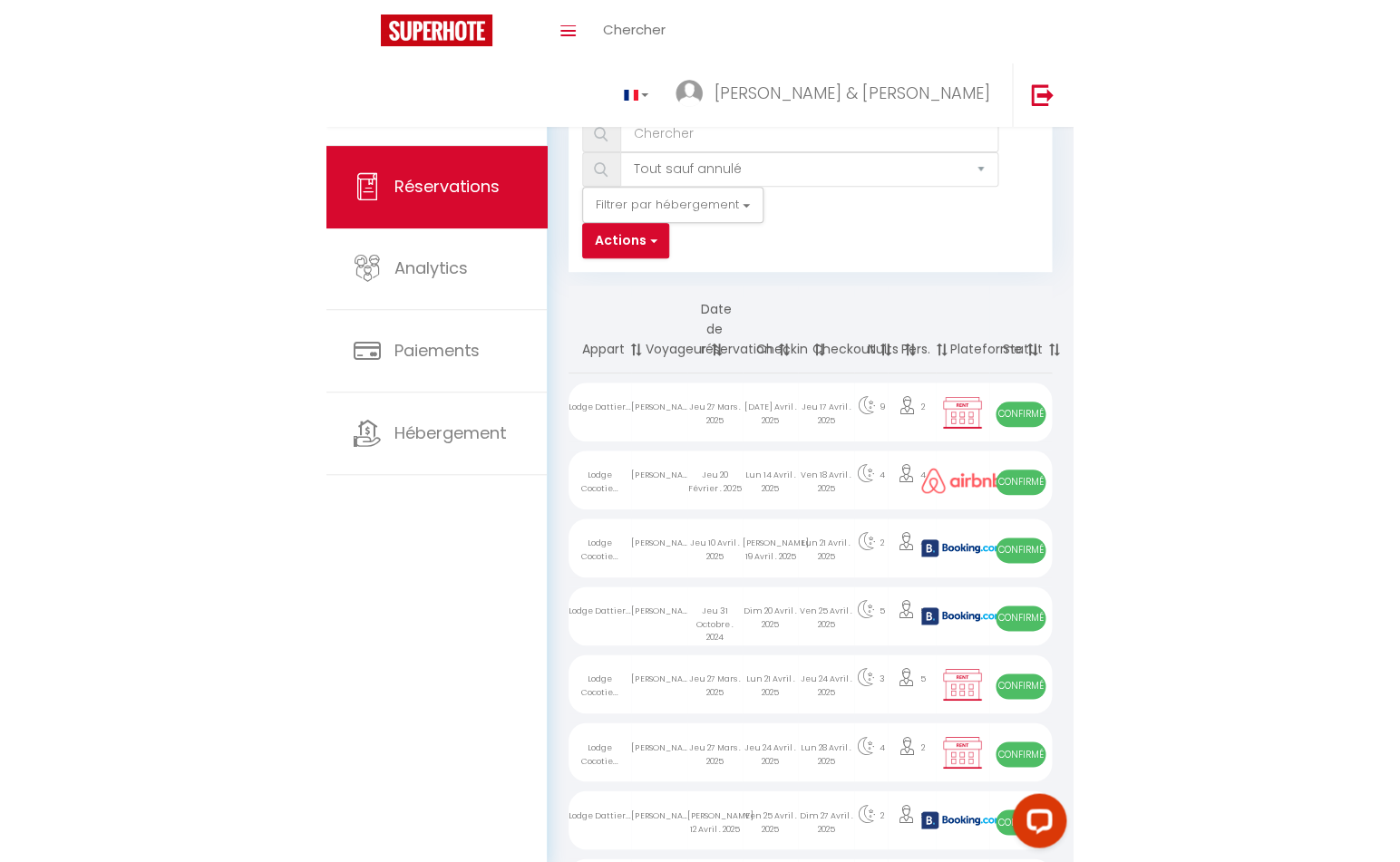 scroll, scrollTop: 0, scrollLeft: 0, axis: both 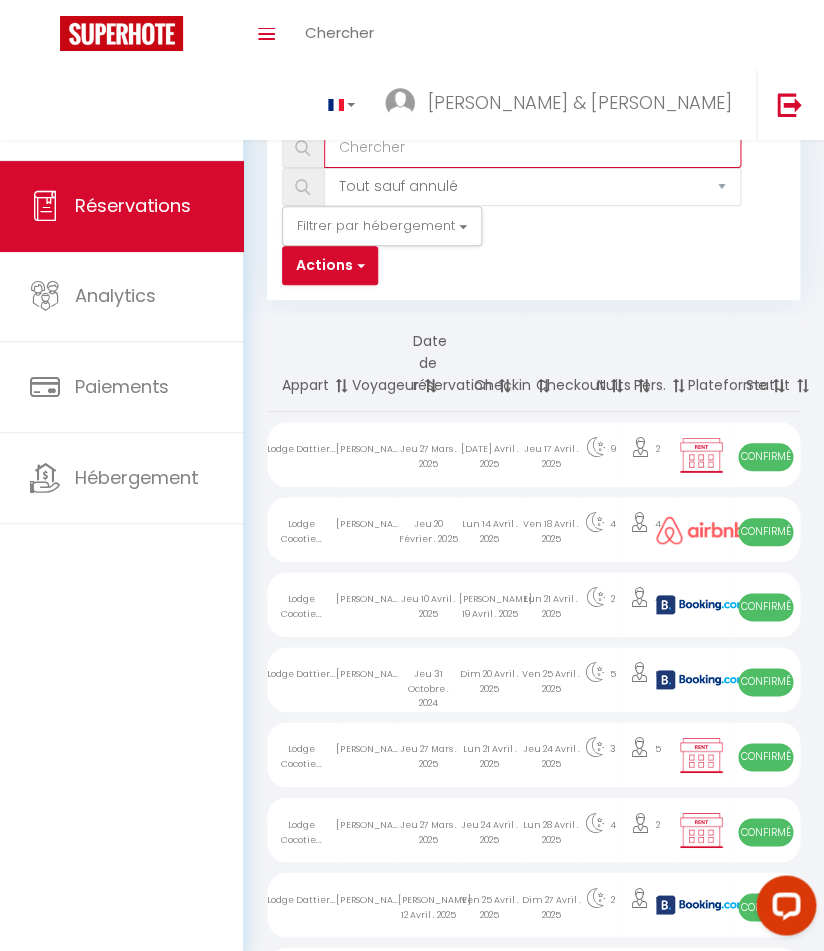 click at bounding box center (532, 148) 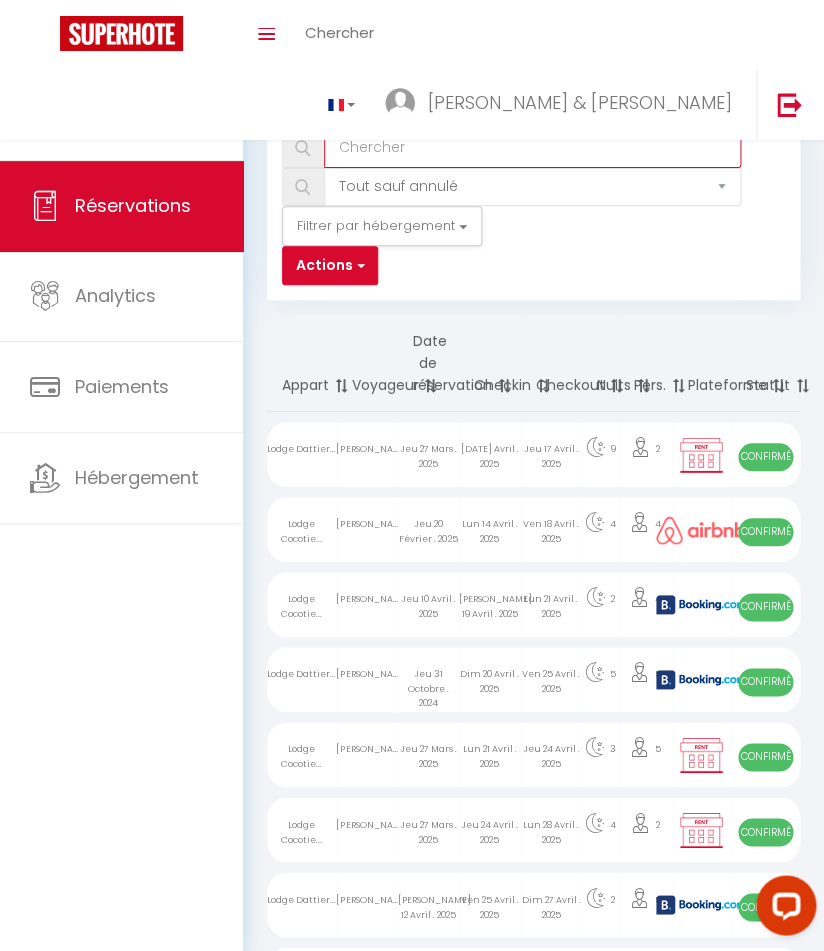paste on "119,64 €" 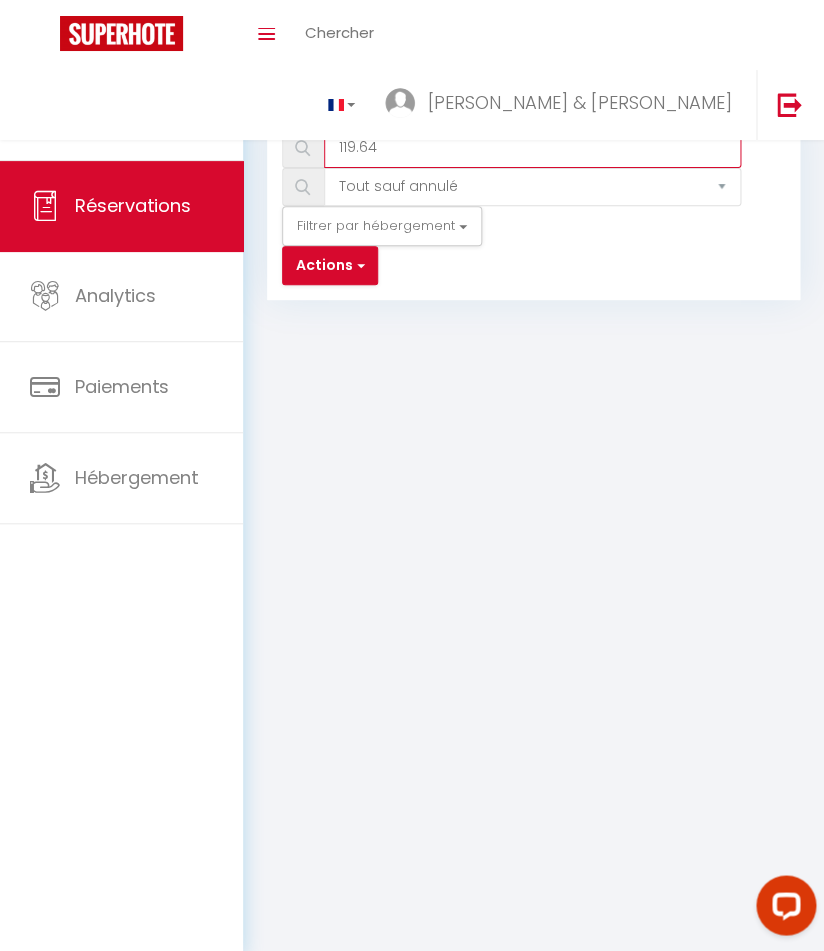 type on "119.64" 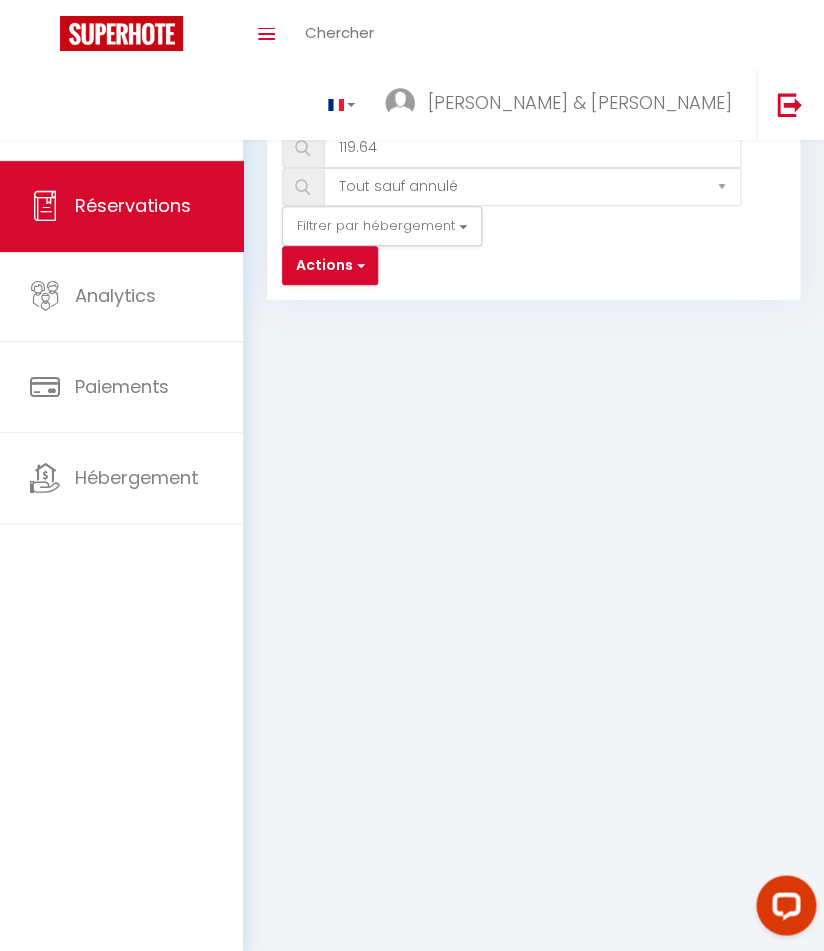 click at bounding box center [302, 148] 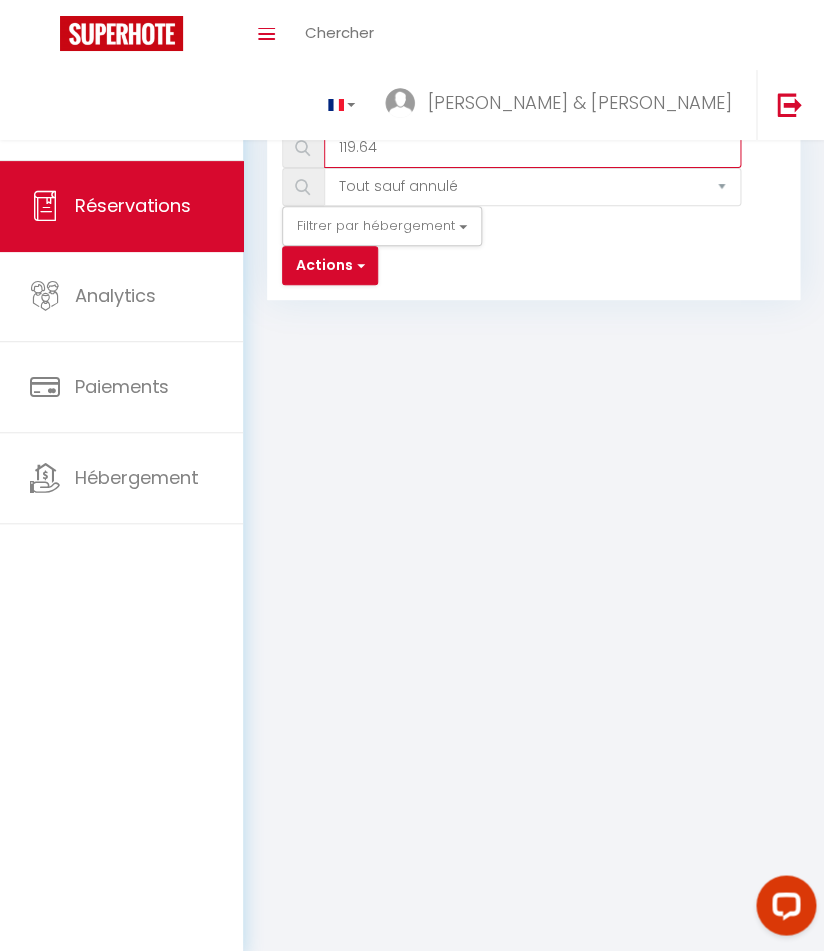 drag, startPoint x: 446, startPoint y: 143, endPoint x: 271, endPoint y: 140, distance: 175.02571 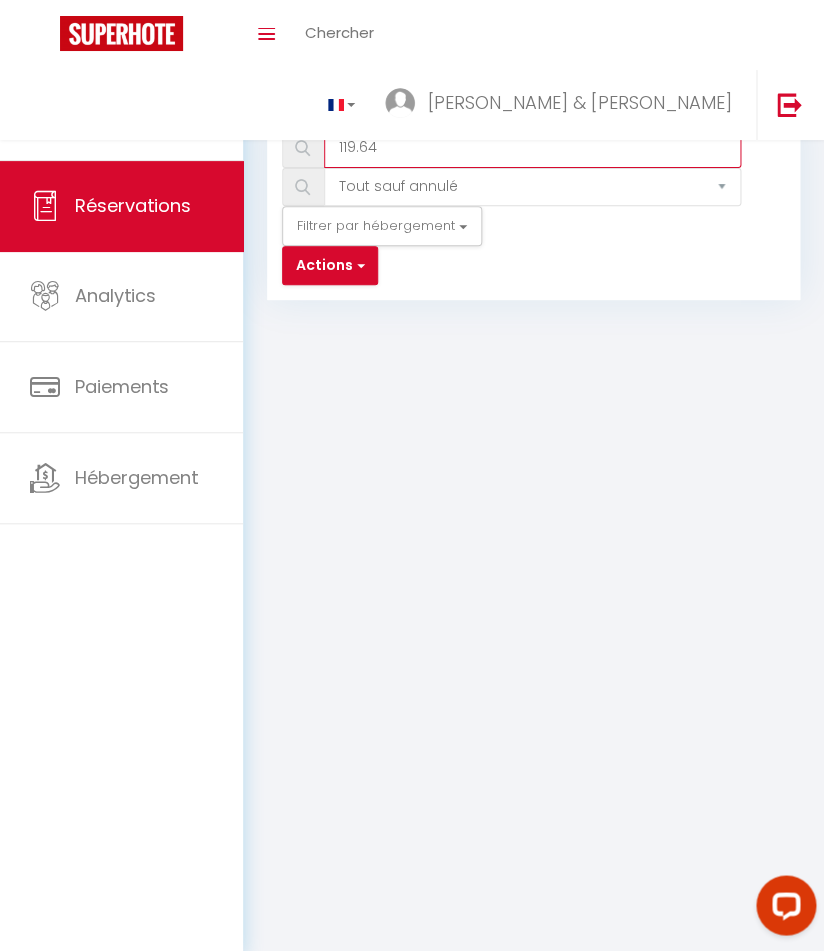 type 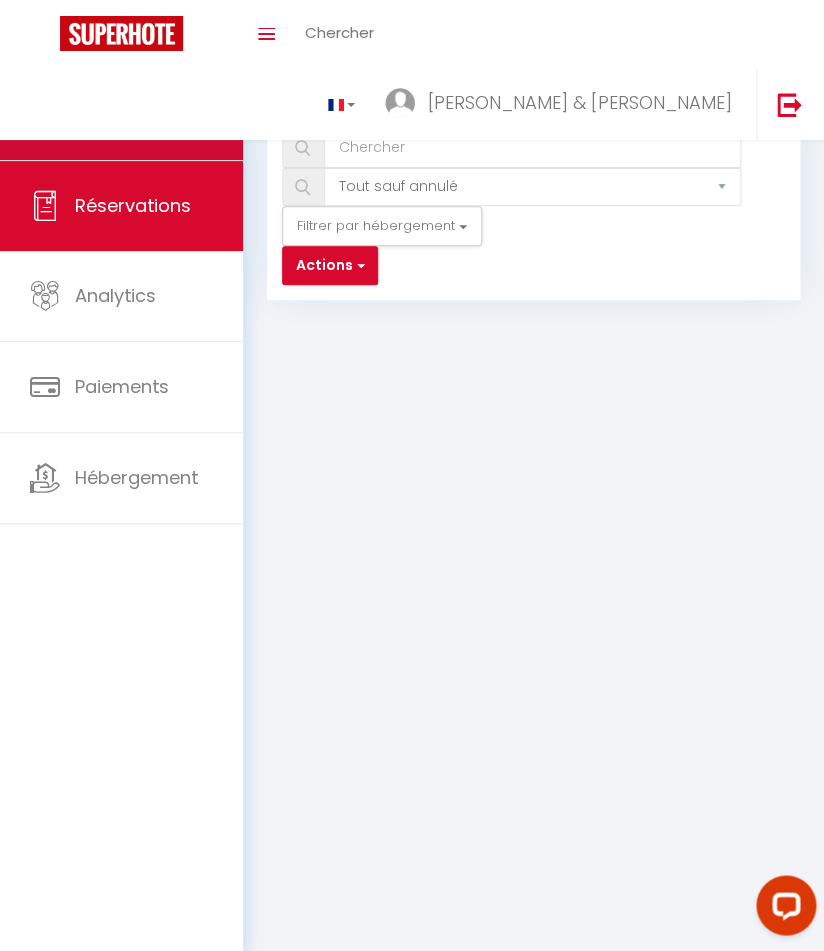 click on "Calendriers" at bounding box center (126, 114) 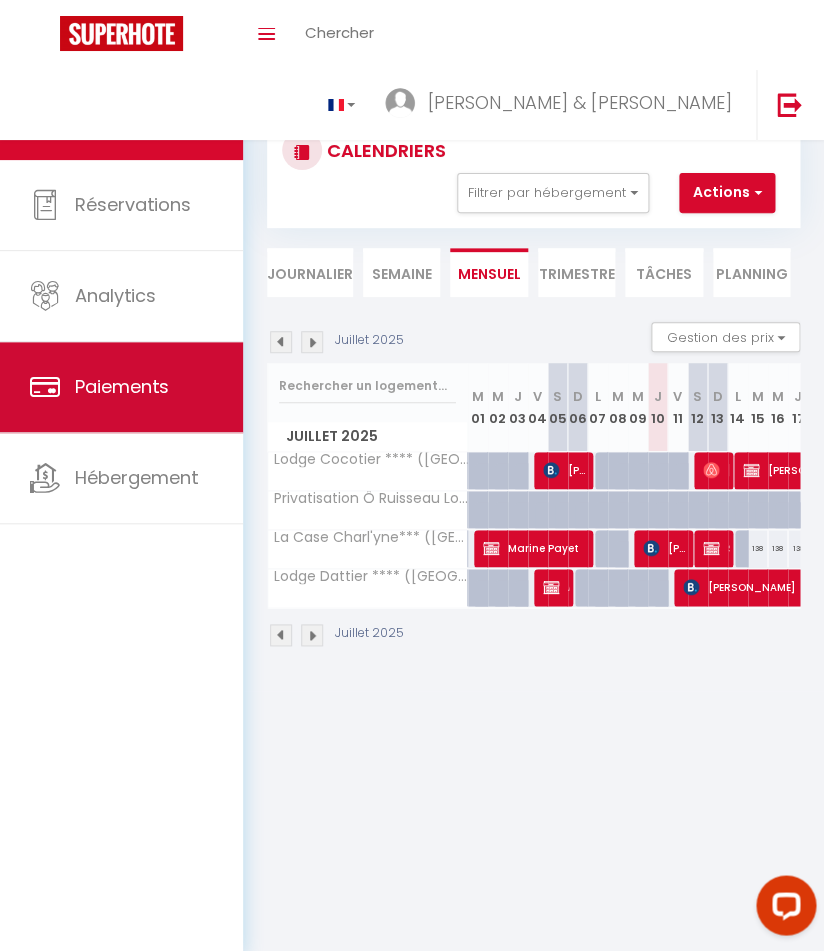 click on "Paiements" at bounding box center [122, 386] 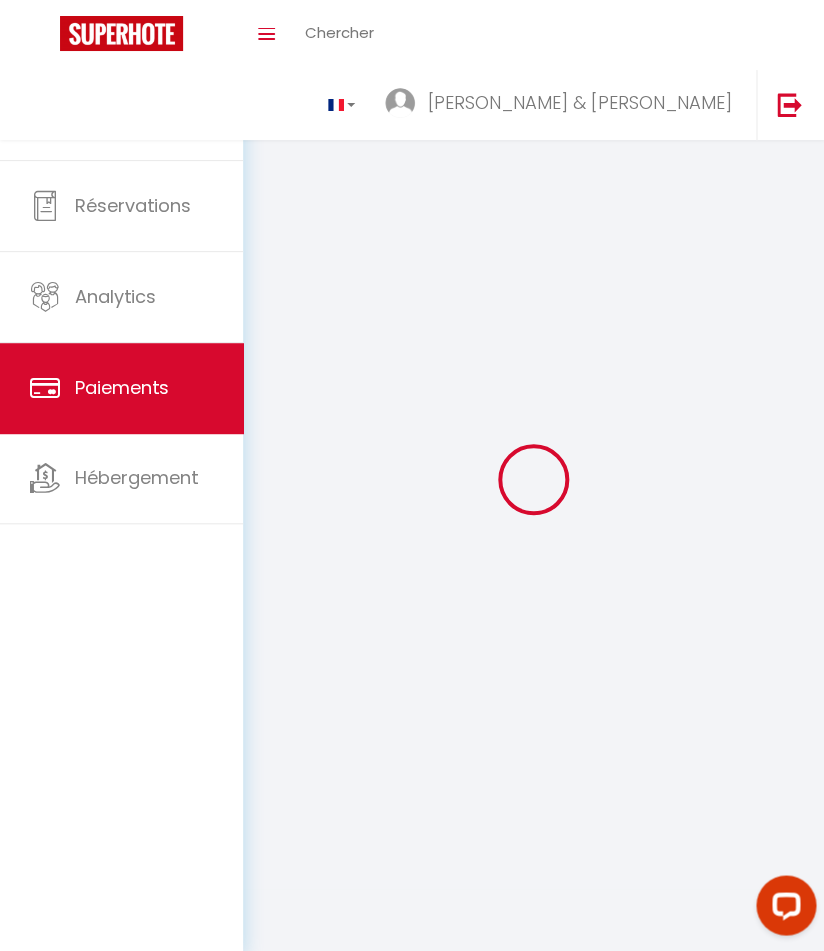 select on "2" 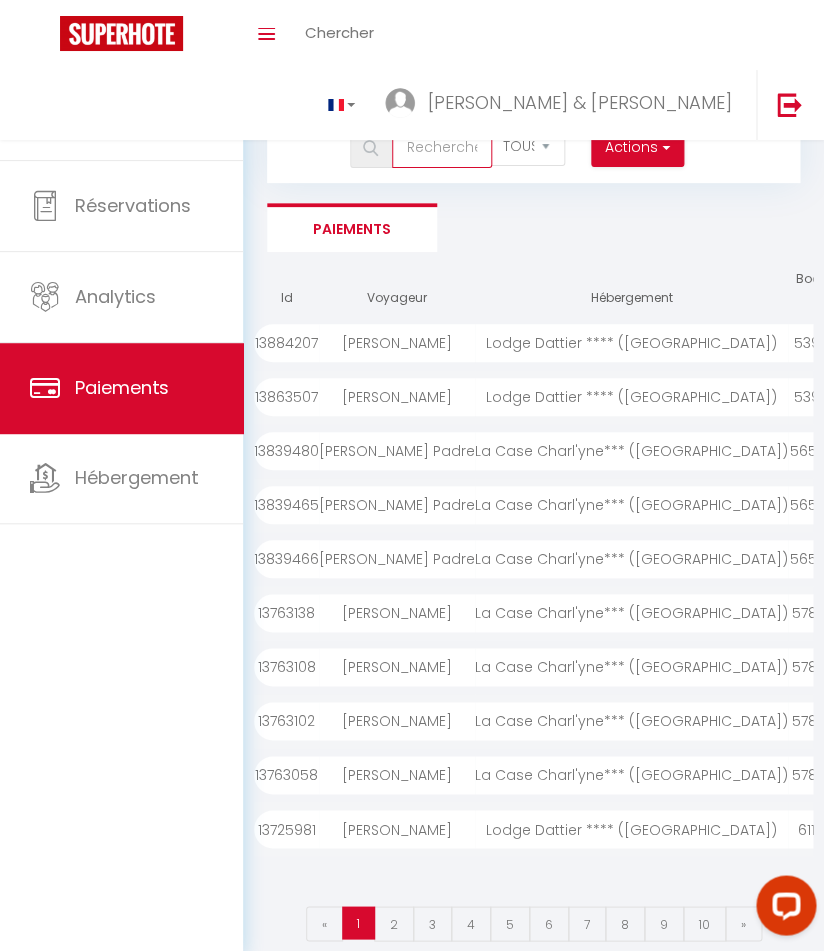 click at bounding box center (442, 148) 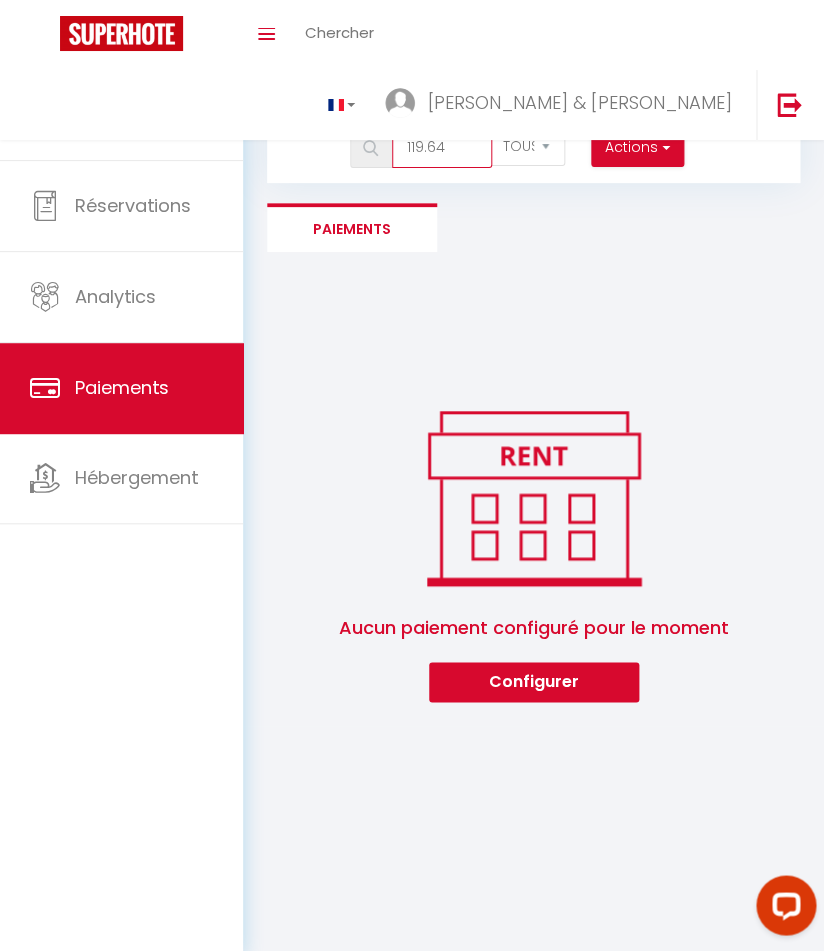 type on "119.64" 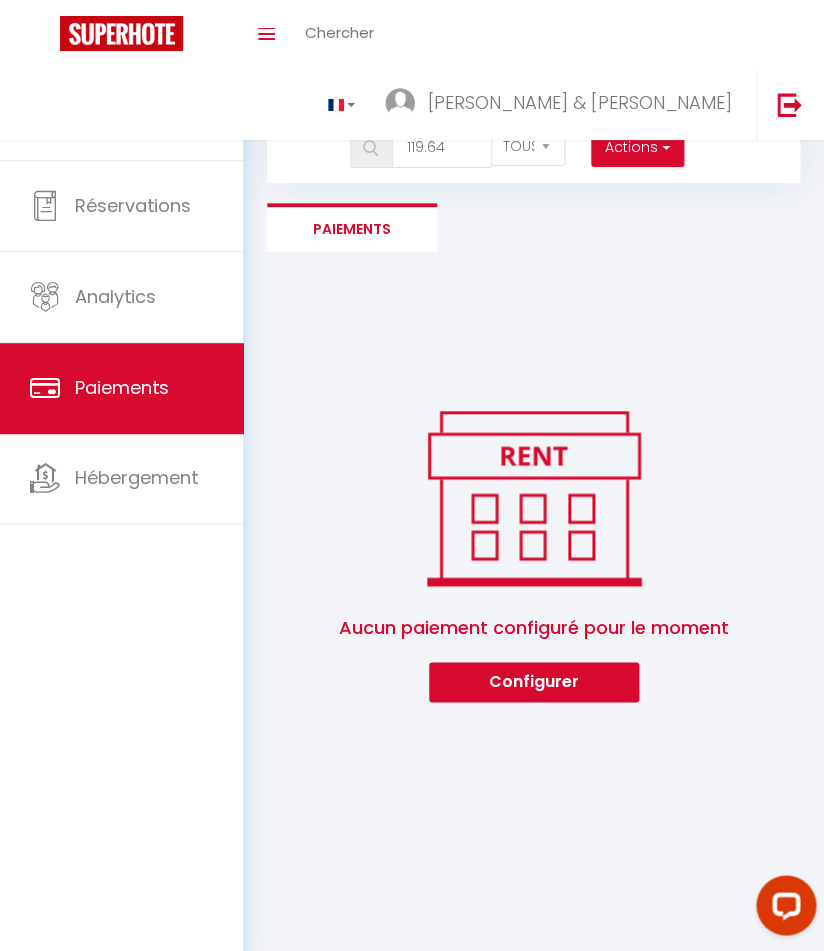 click at bounding box center [370, 148] 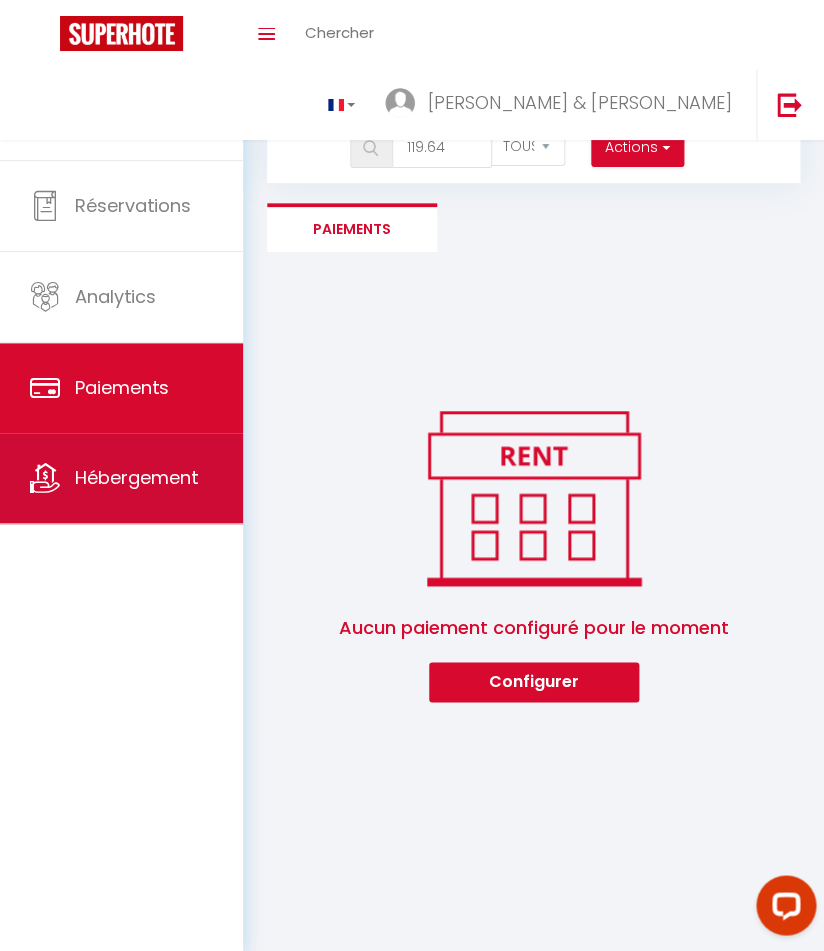 click on "Hébergement" at bounding box center [136, 477] 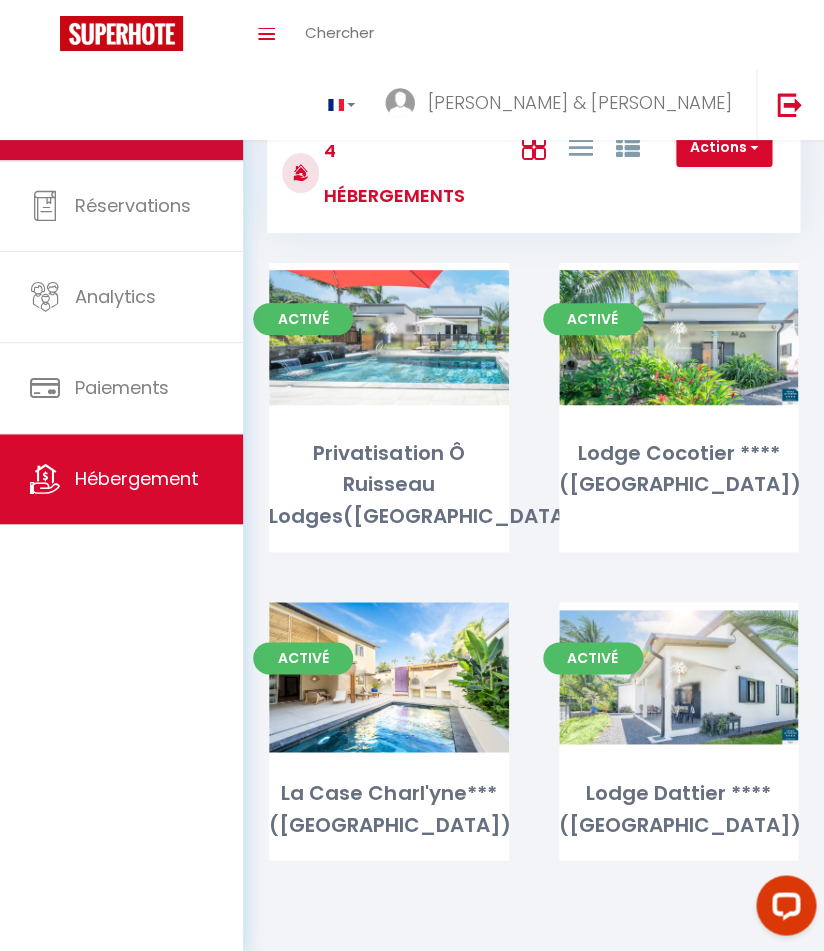 click on "Calendriers" at bounding box center [121, 115] 